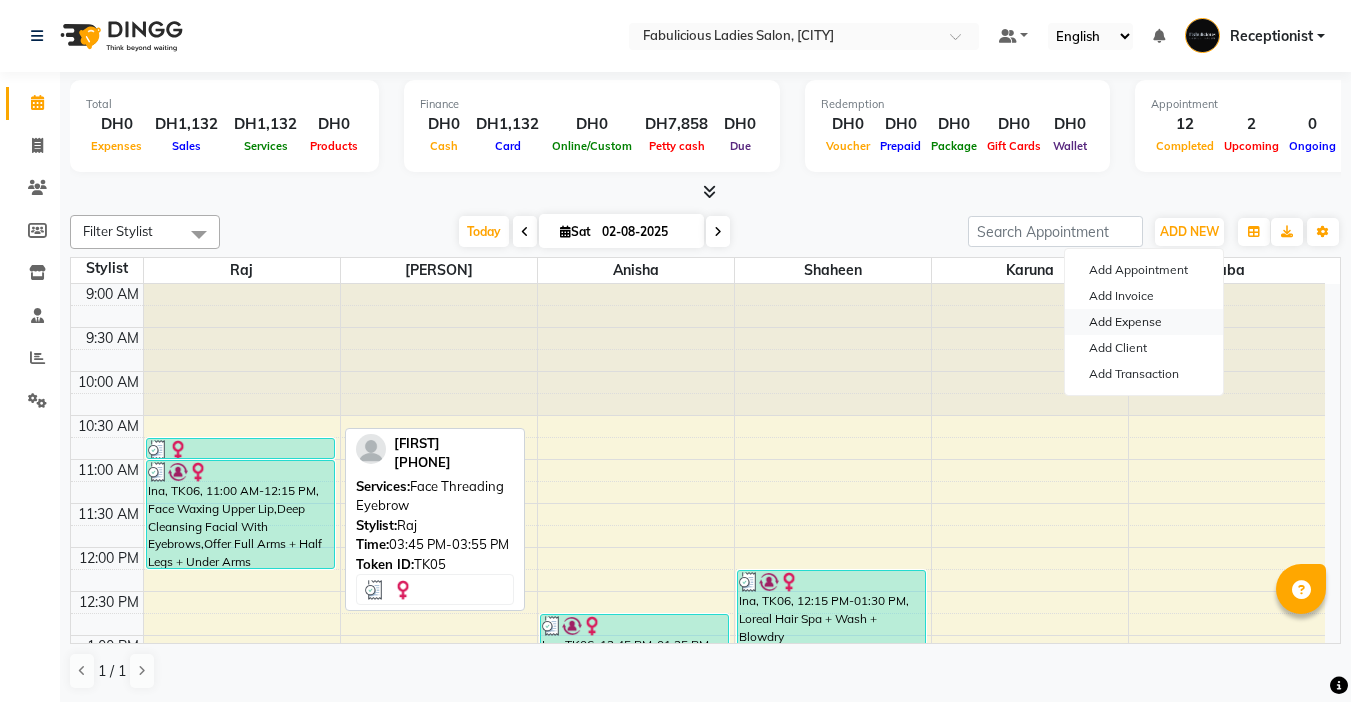 scroll, scrollTop: 0, scrollLeft: 0, axis: both 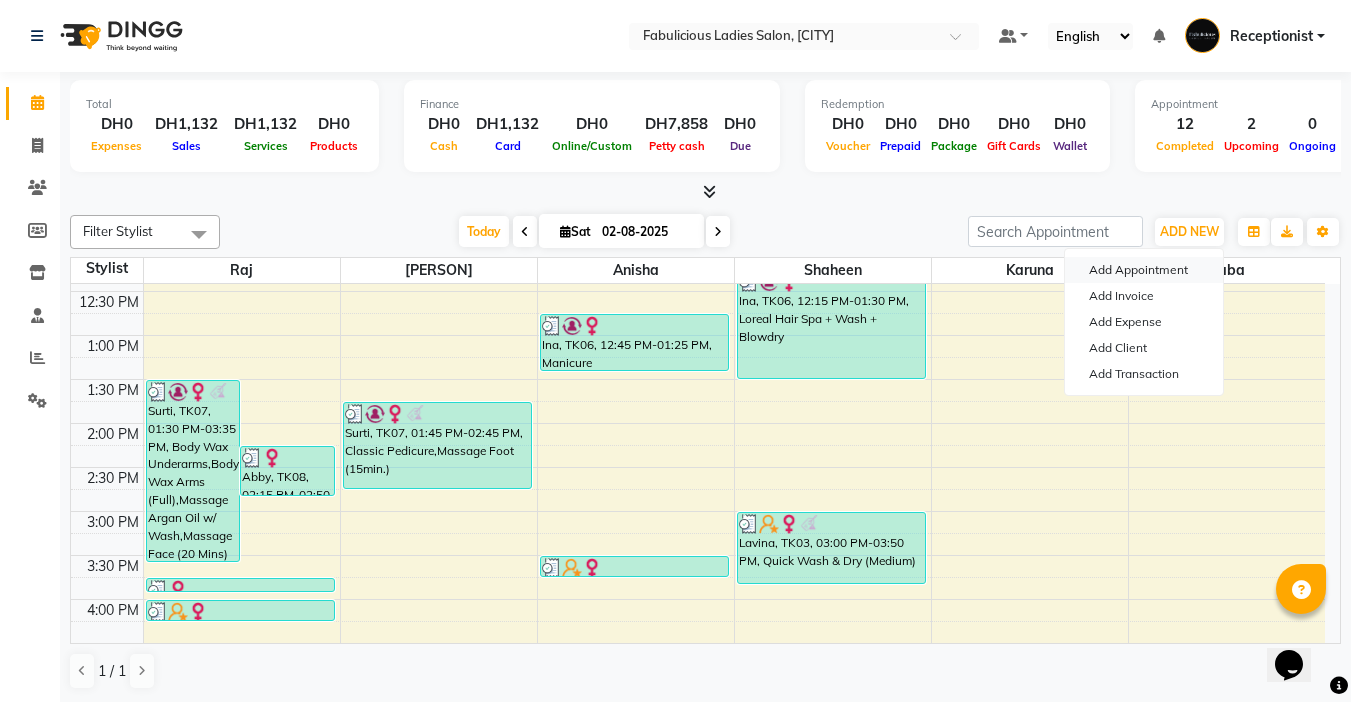 click on "Add Appointment" at bounding box center (1144, 270) 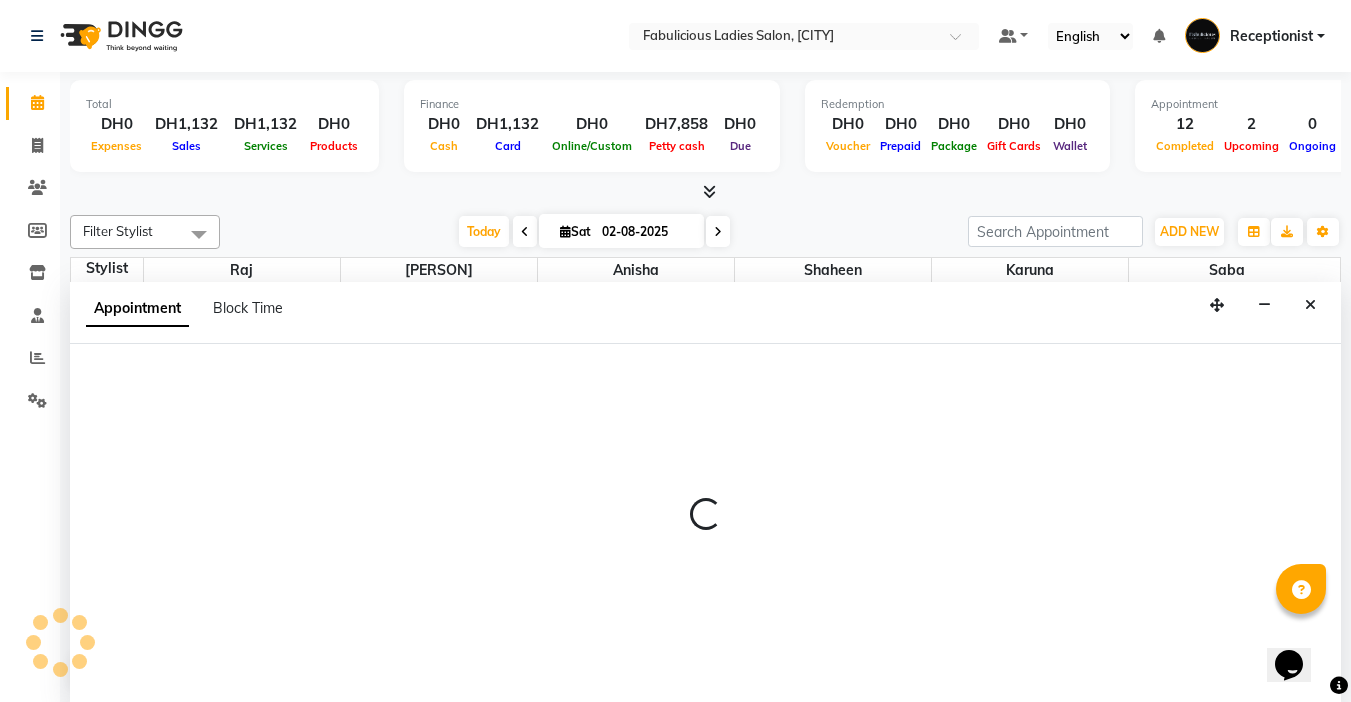 select on "tentative" 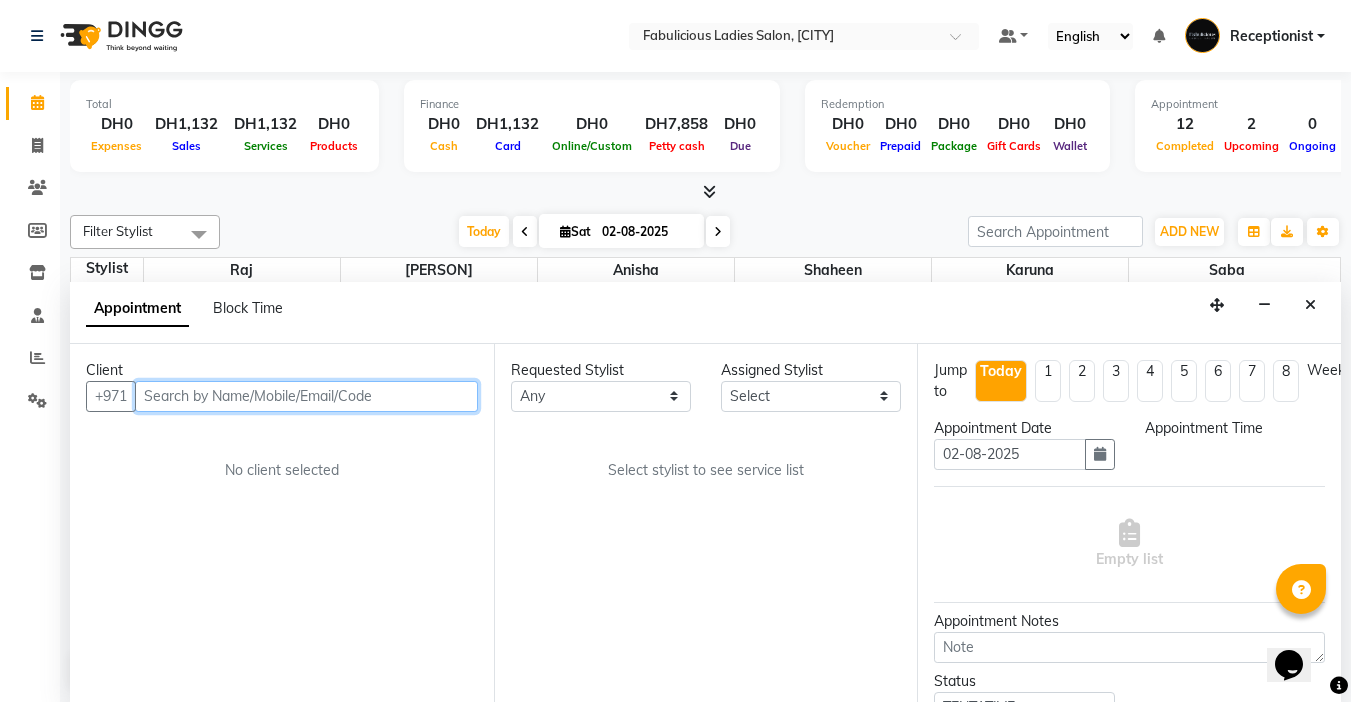 scroll, scrollTop: 1, scrollLeft: 0, axis: vertical 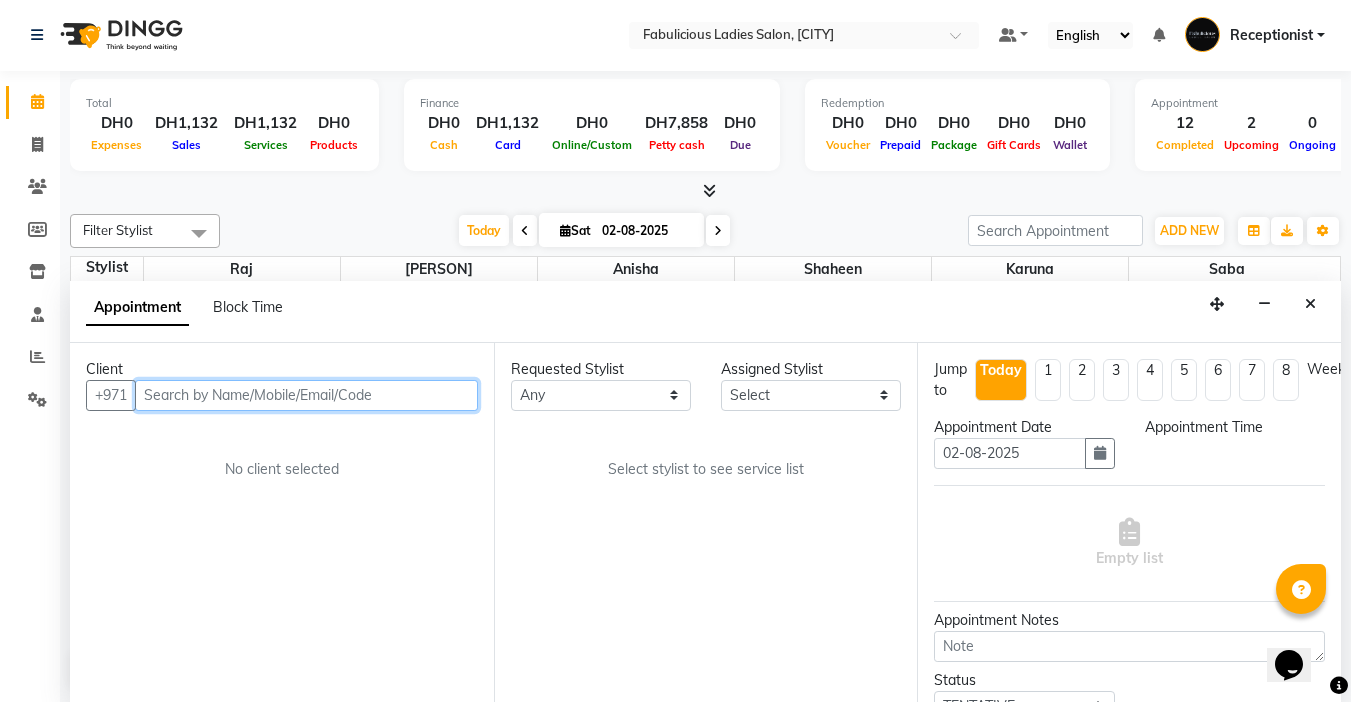 select on "600" 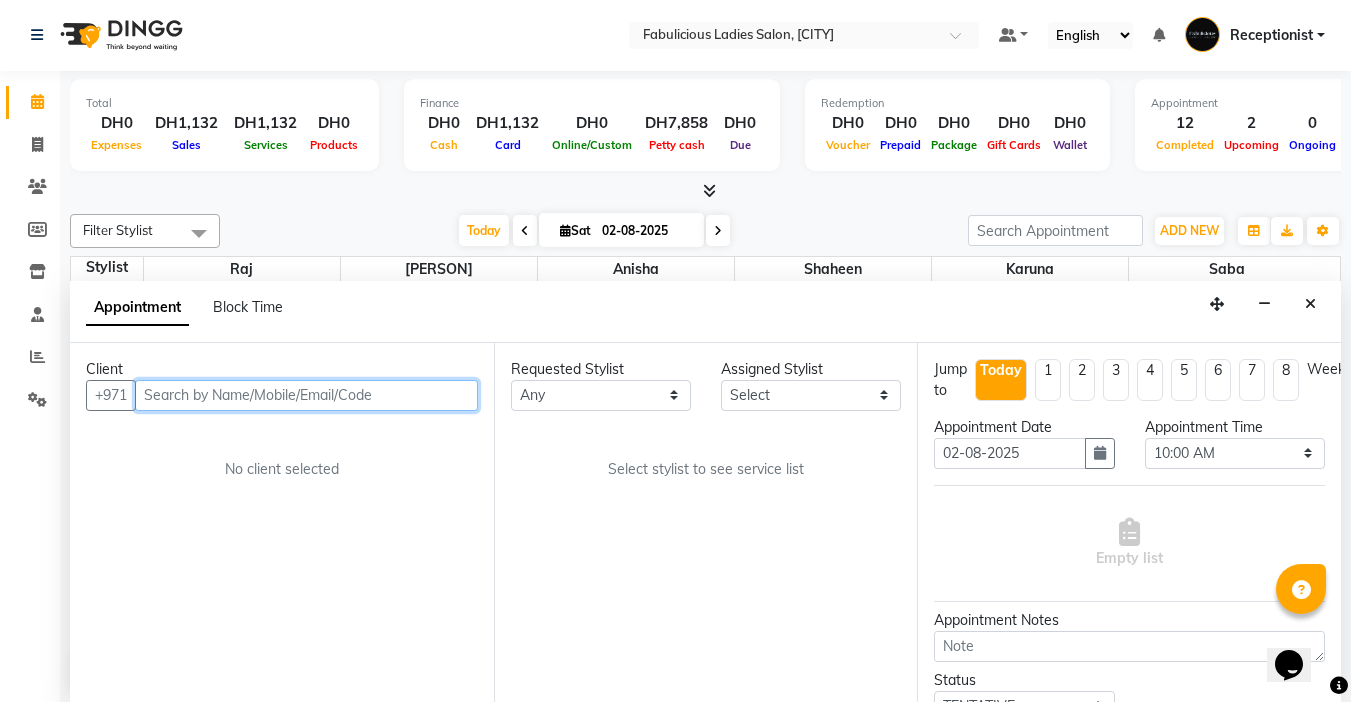 click at bounding box center (306, 395) 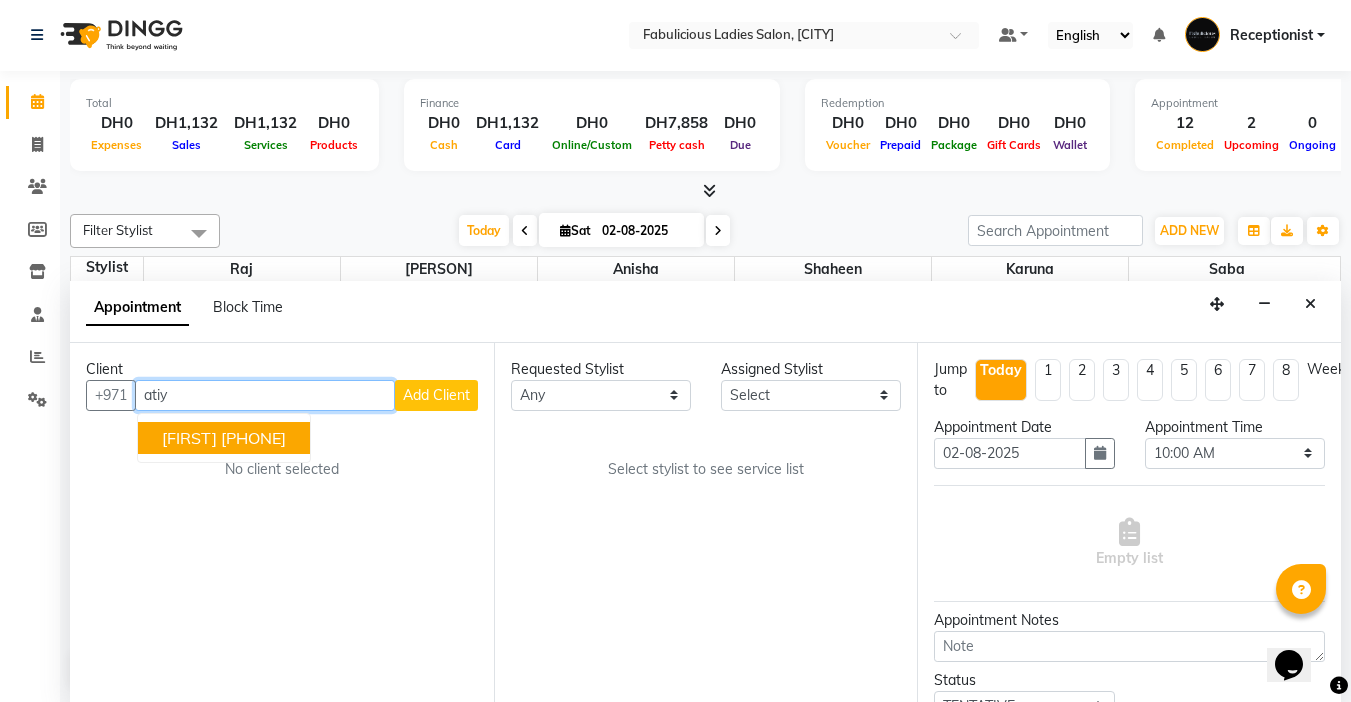 click on "[FIRST]" at bounding box center (189, 438) 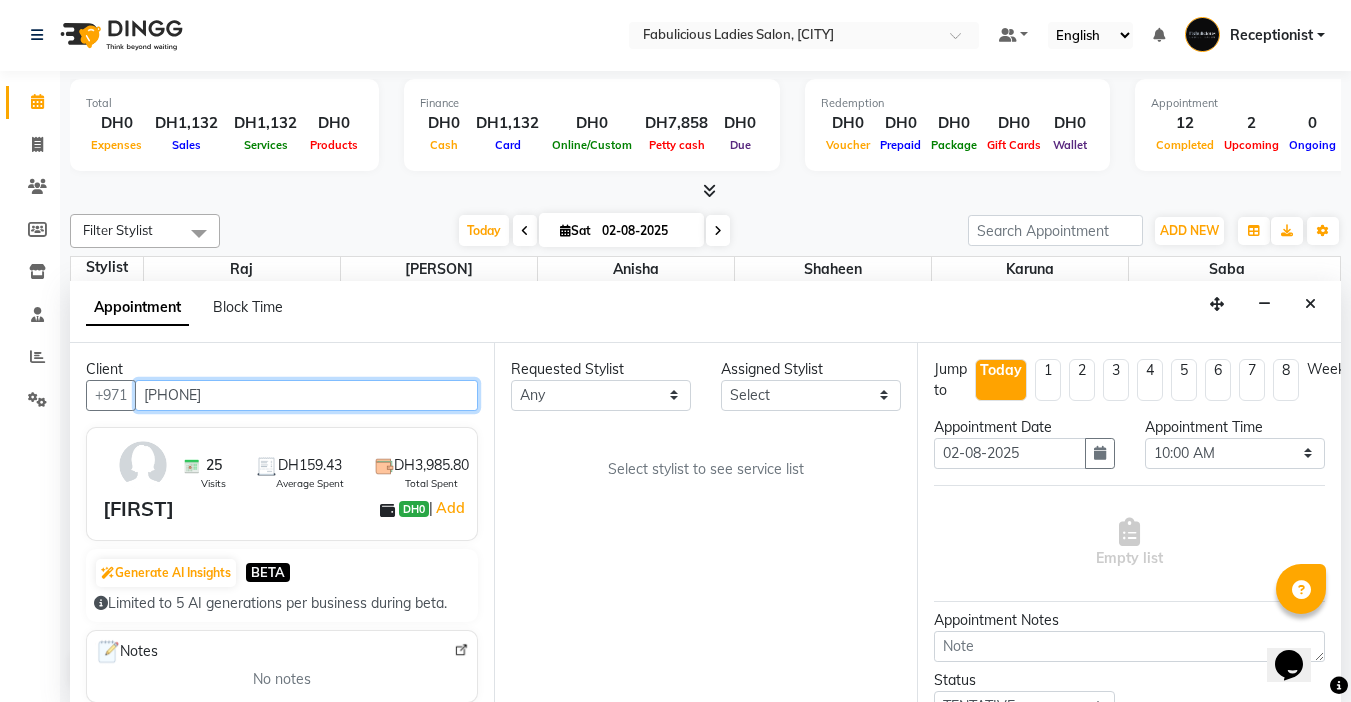 type on "[PHONE]" 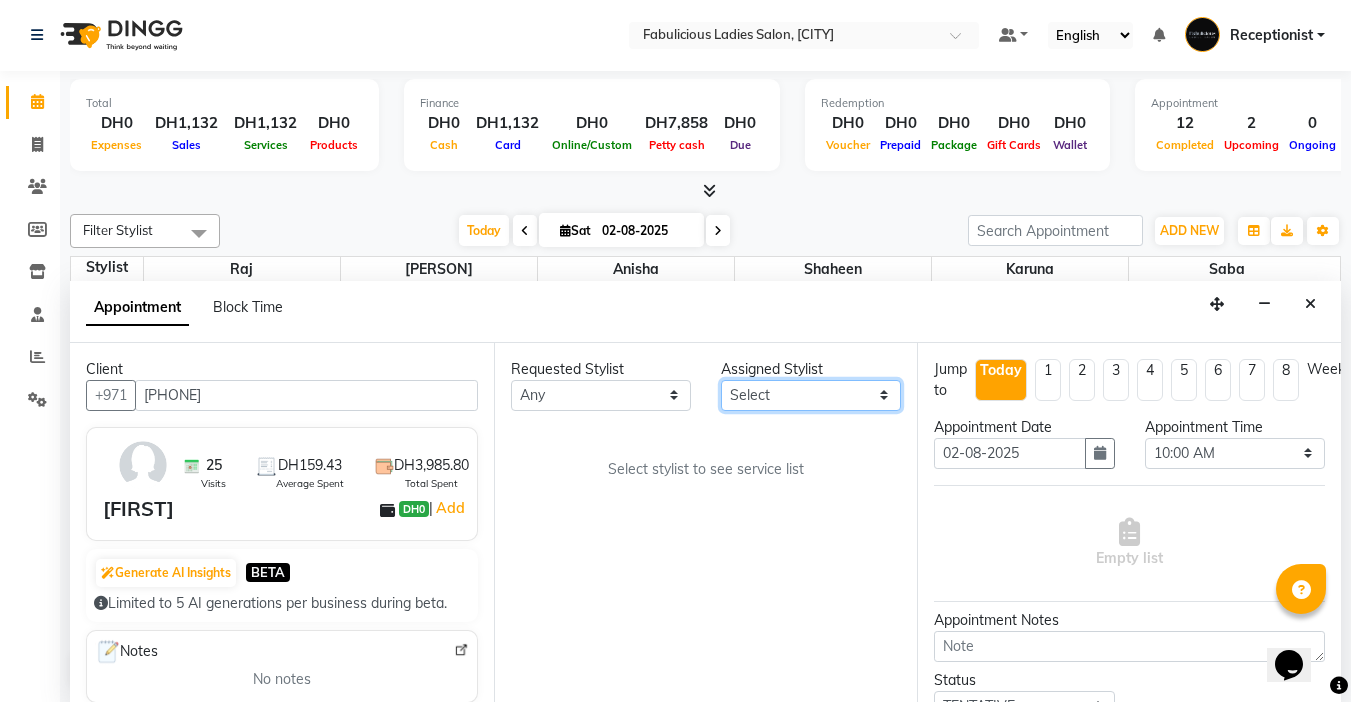 drag, startPoint x: 773, startPoint y: 386, endPoint x: 776, endPoint y: 399, distance: 13.341664 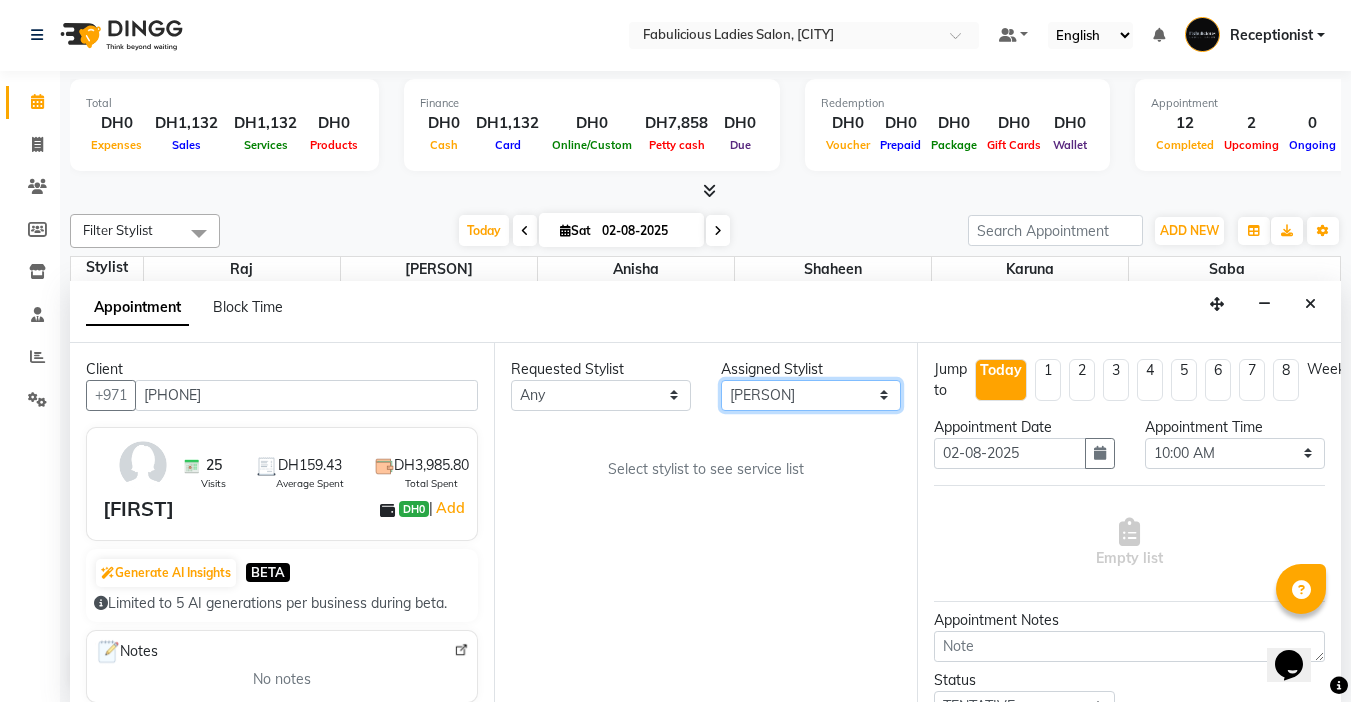 click on "Select [PERSON] [PERSON] [PERSON] [PERSON] [PERSON]" at bounding box center [811, 395] 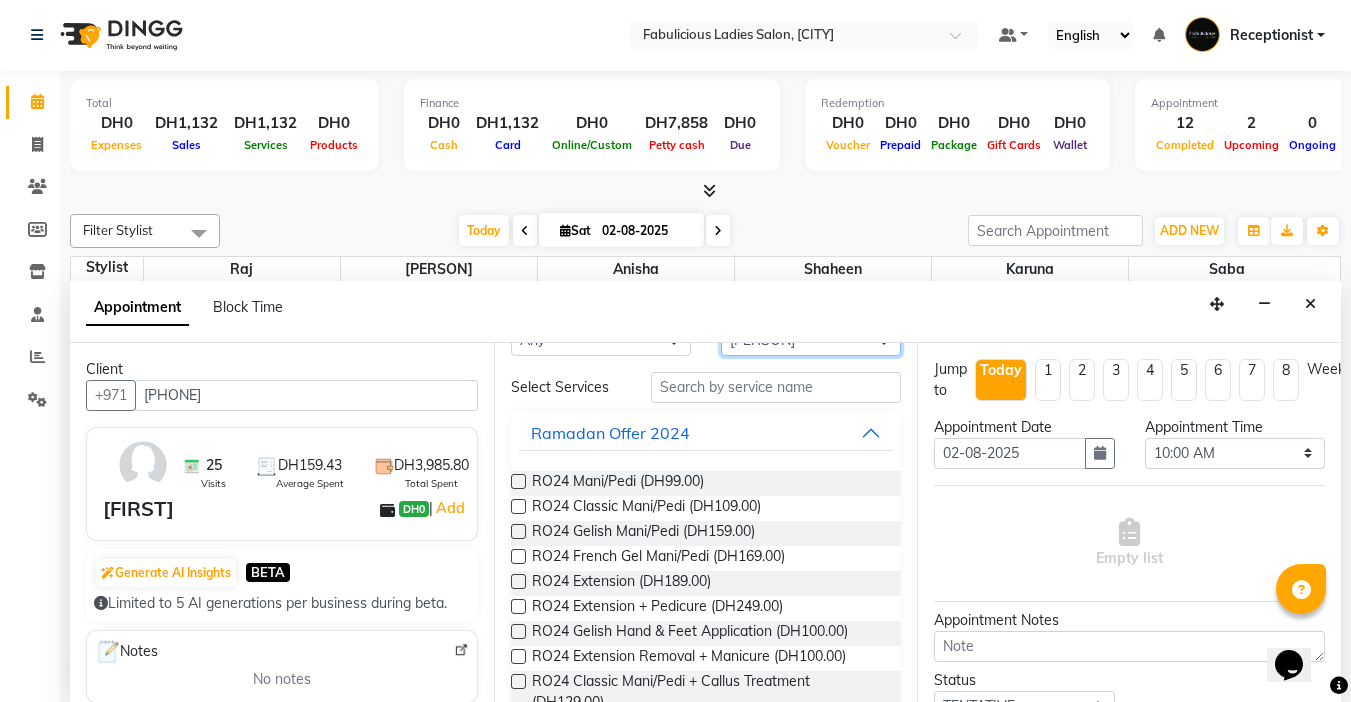 scroll, scrollTop: 100, scrollLeft: 0, axis: vertical 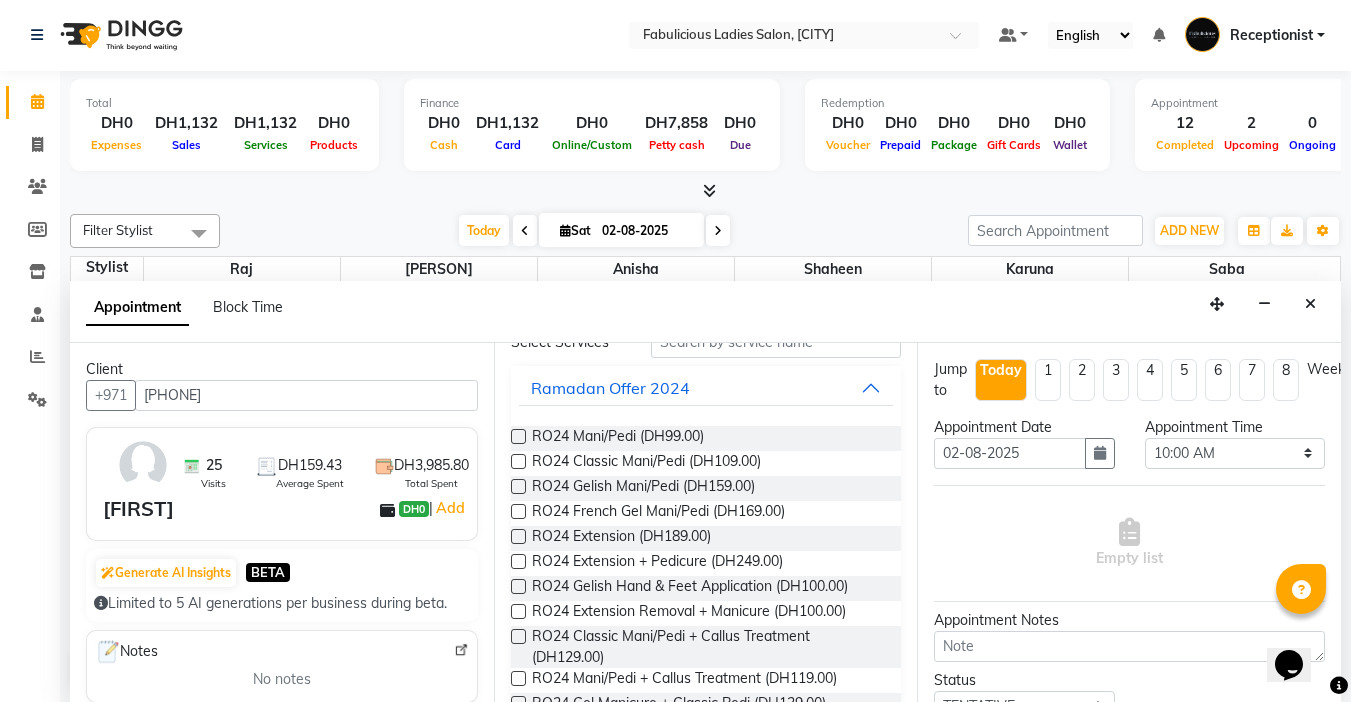 click at bounding box center [518, 436] 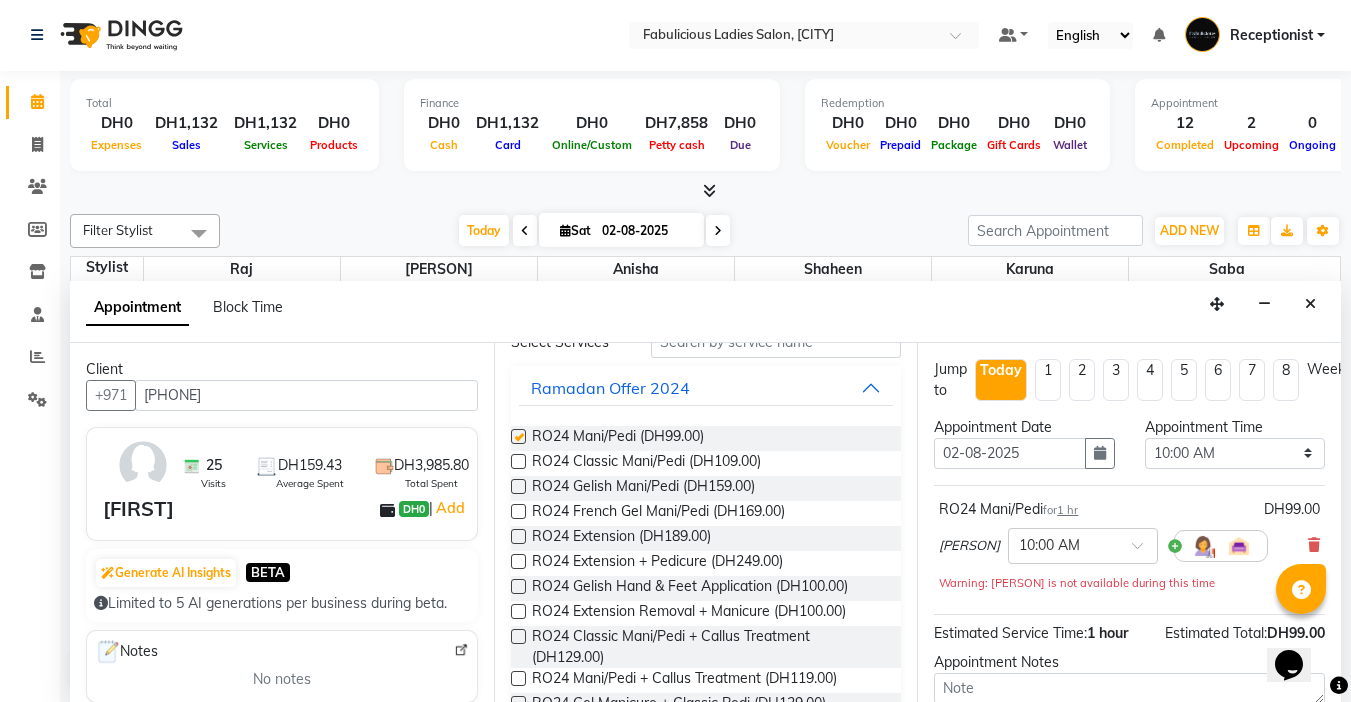 checkbox on "false" 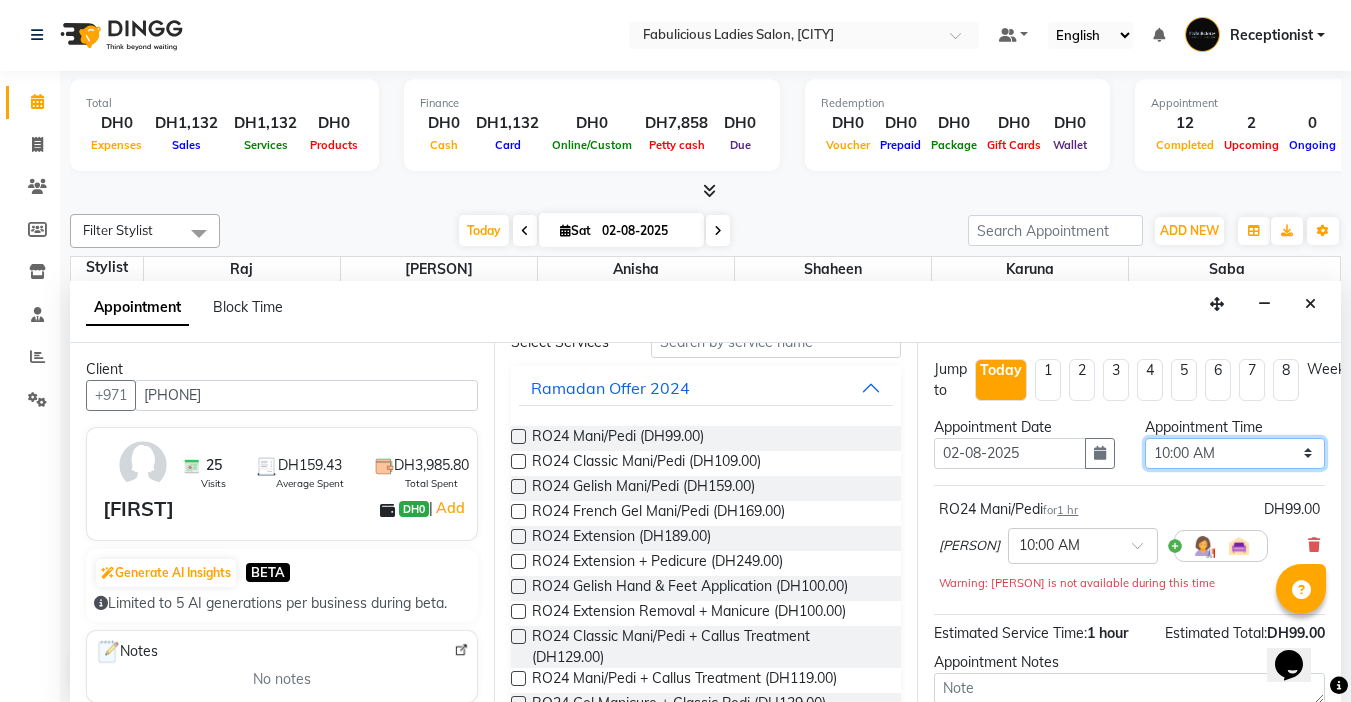click on "Select 10:00 AM 10:15 AM 10:30 AM 10:45 AM 11:00 AM 11:15 AM 11:30 AM 11:45 AM 12:00 PM 12:15 PM 12:30 PM 12:45 PM 01:00 PM 01:15 PM 01:30 PM 01:45 PM 02:00 PM 02:15 PM 02:30 PM 02:45 PM 03:00 PM 03:15 PM 03:30 PM 03:45 PM 04:00 PM 04:15 PM 04:30 PM 04:45 PM 05:00 PM 05:15 PM 05:30 PM 05:45 PM 06:00 PM 06:15 PM 06:30 PM 06:45 PM 07:00 PM 07:15 PM 07:30 PM 07:45 PM 08:00 PM 08:15 PM 08:30 PM 08:45 PM 09:00 PM 09:15 PM 09:30 PM 09:45 PM 10:00 PM 10:15 PM 10:30 PM 10:45 PM 11:00 PM 11:15 PM 11:30 PM 11:45 PM" at bounding box center [1235, 453] 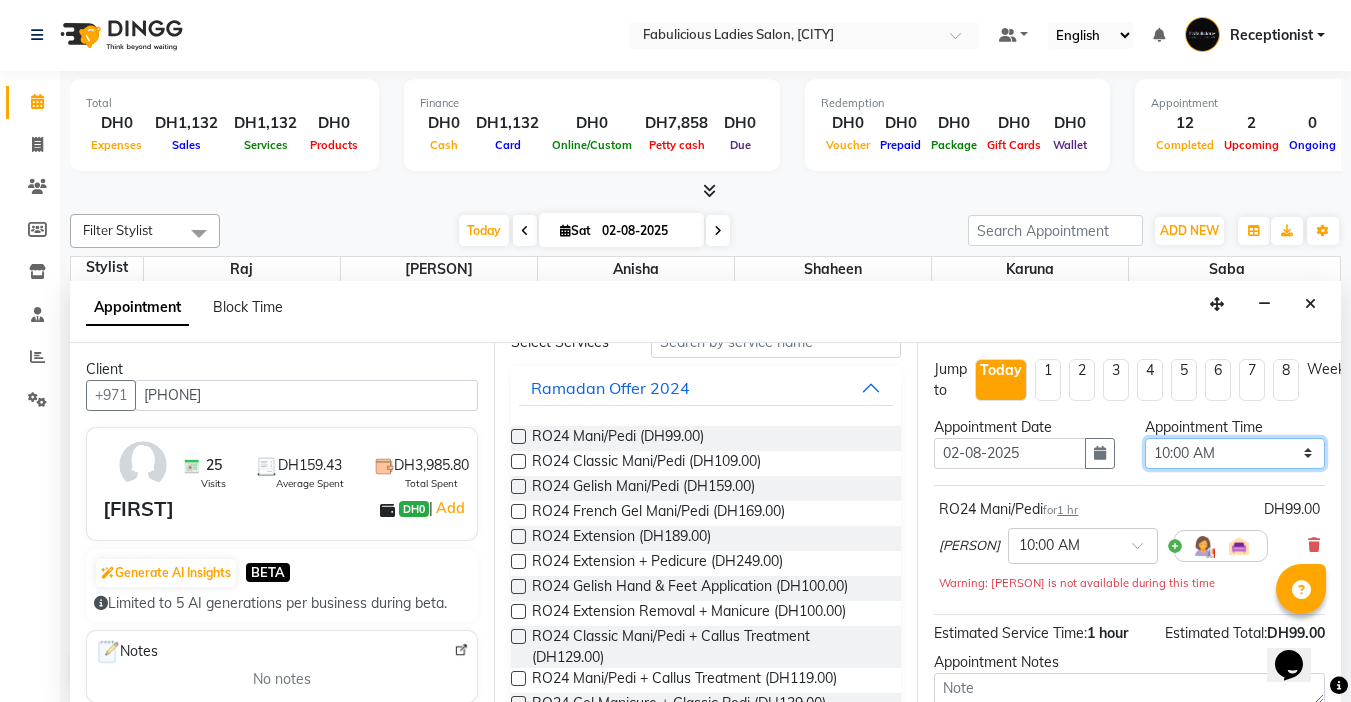 select on "1095" 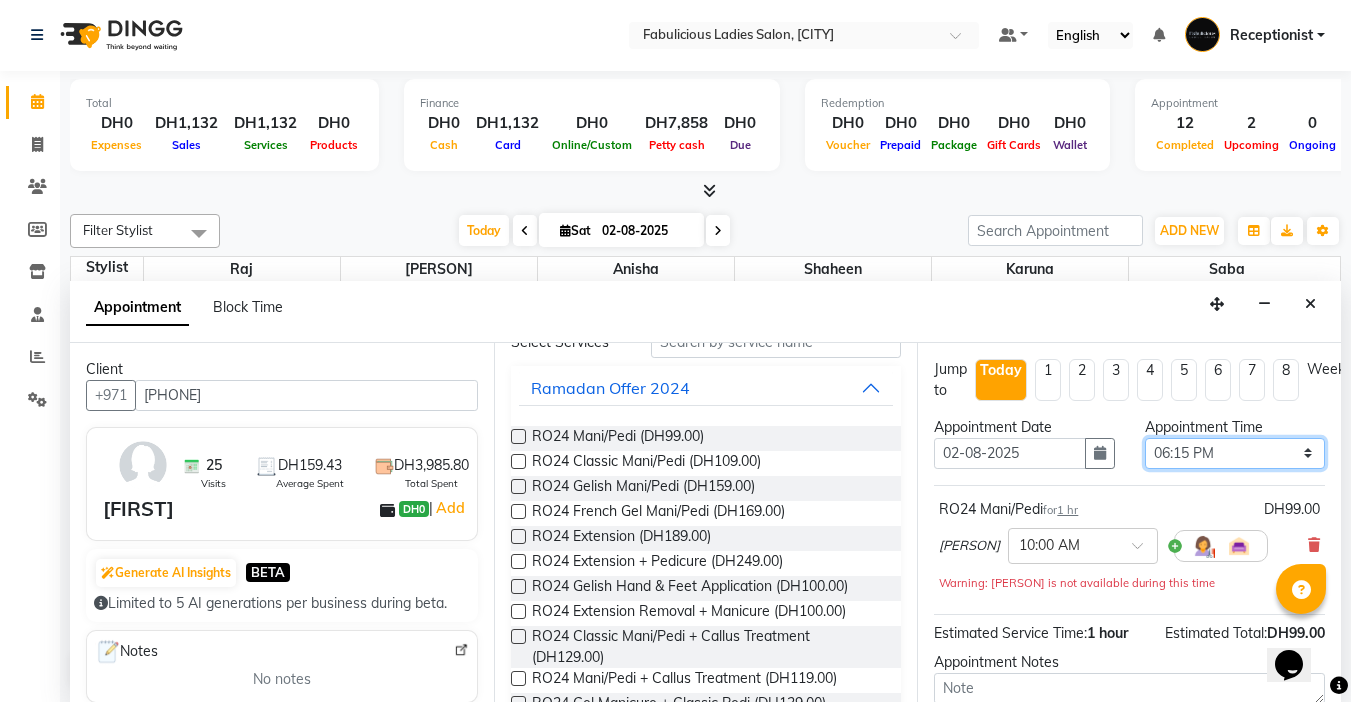 click on "Select 10:00 AM 10:15 AM 10:30 AM 10:45 AM 11:00 AM 11:15 AM 11:30 AM 11:45 AM 12:00 PM 12:15 PM 12:30 PM 12:45 PM 01:00 PM 01:15 PM 01:30 PM 01:45 PM 02:00 PM 02:15 PM 02:30 PM 02:45 PM 03:00 PM 03:15 PM 03:30 PM 03:45 PM 04:00 PM 04:15 PM 04:30 PM 04:45 PM 05:00 PM 05:15 PM 05:30 PM 05:45 PM 06:00 PM 06:15 PM 06:30 PM 06:45 PM 07:00 PM 07:15 PM 07:30 PM 07:45 PM 08:00 PM 08:15 PM 08:30 PM 08:45 PM 09:00 PM 09:15 PM 09:30 PM 09:45 PM 10:00 PM 10:15 PM 10:30 PM 10:45 PM 11:00 PM 11:15 PM 11:30 PM 11:45 PM" at bounding box center [1235, 453] 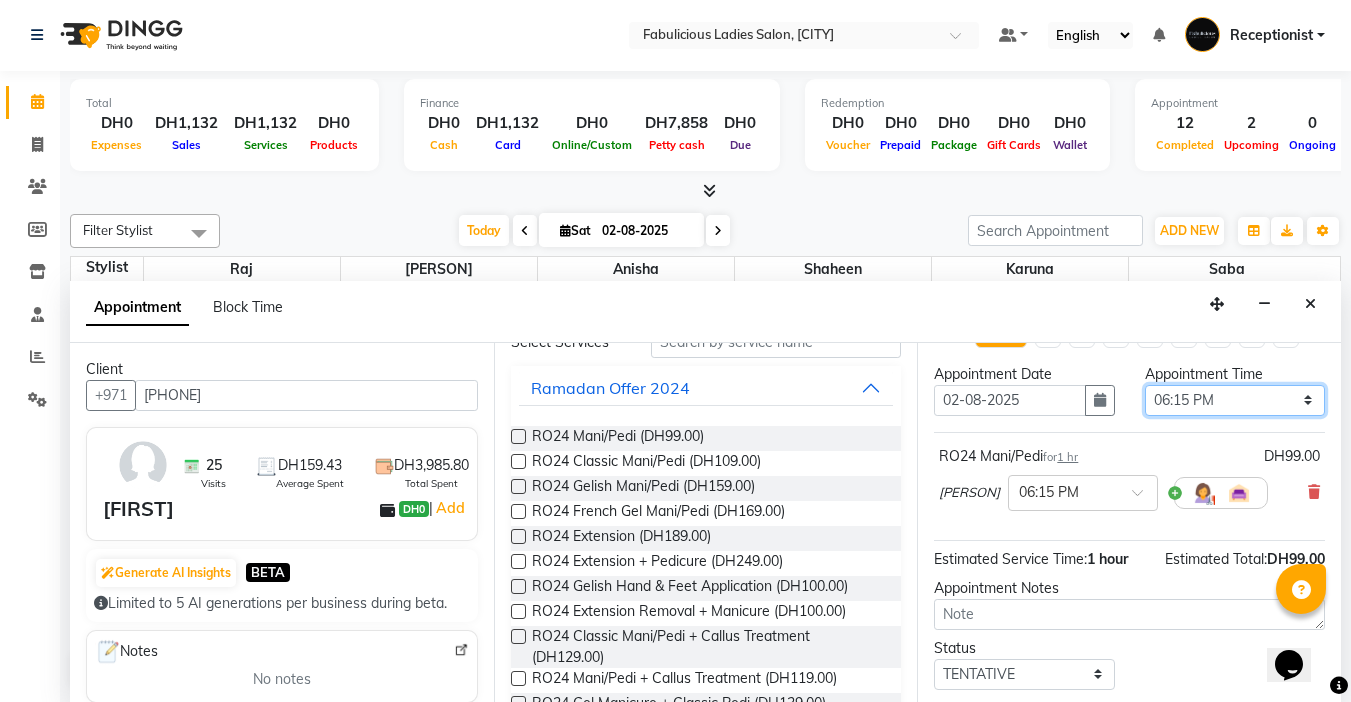 scroll, scrollTop: 182, scrollLeft: 0, axis: vertical 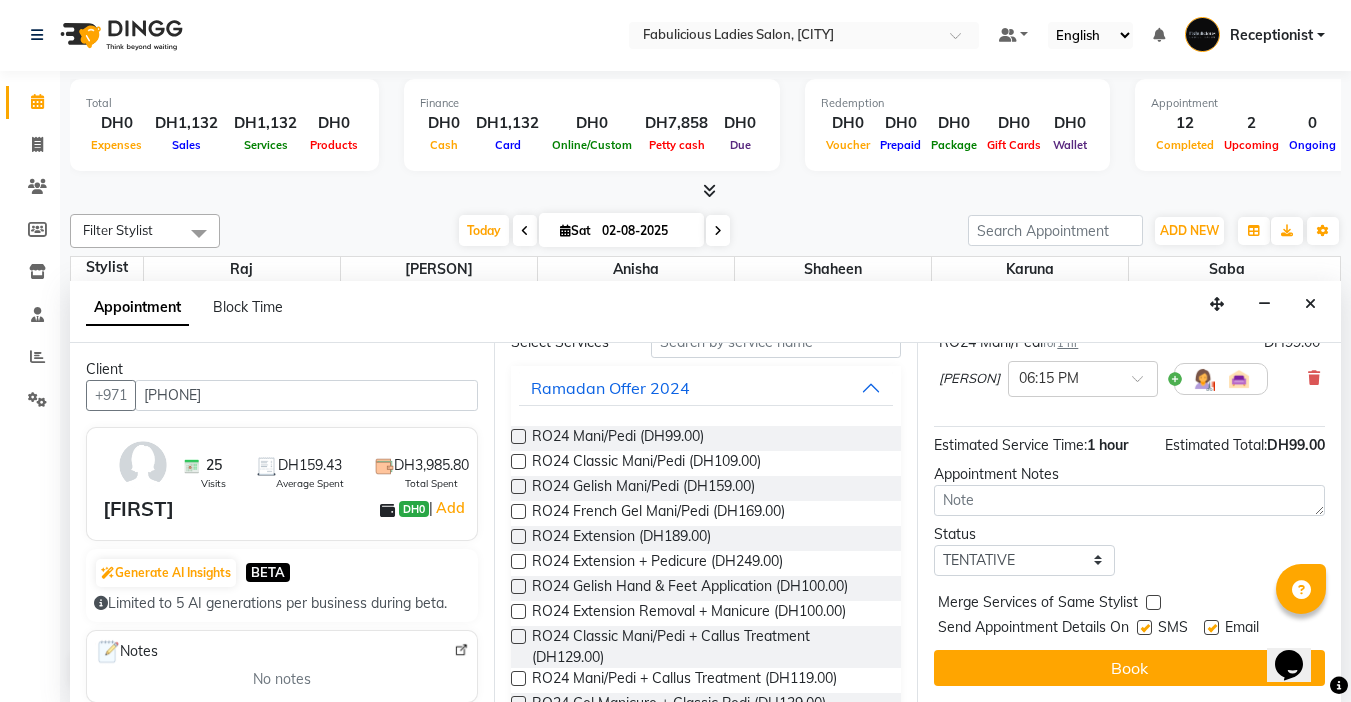 click at bounding box center (1153, 602) 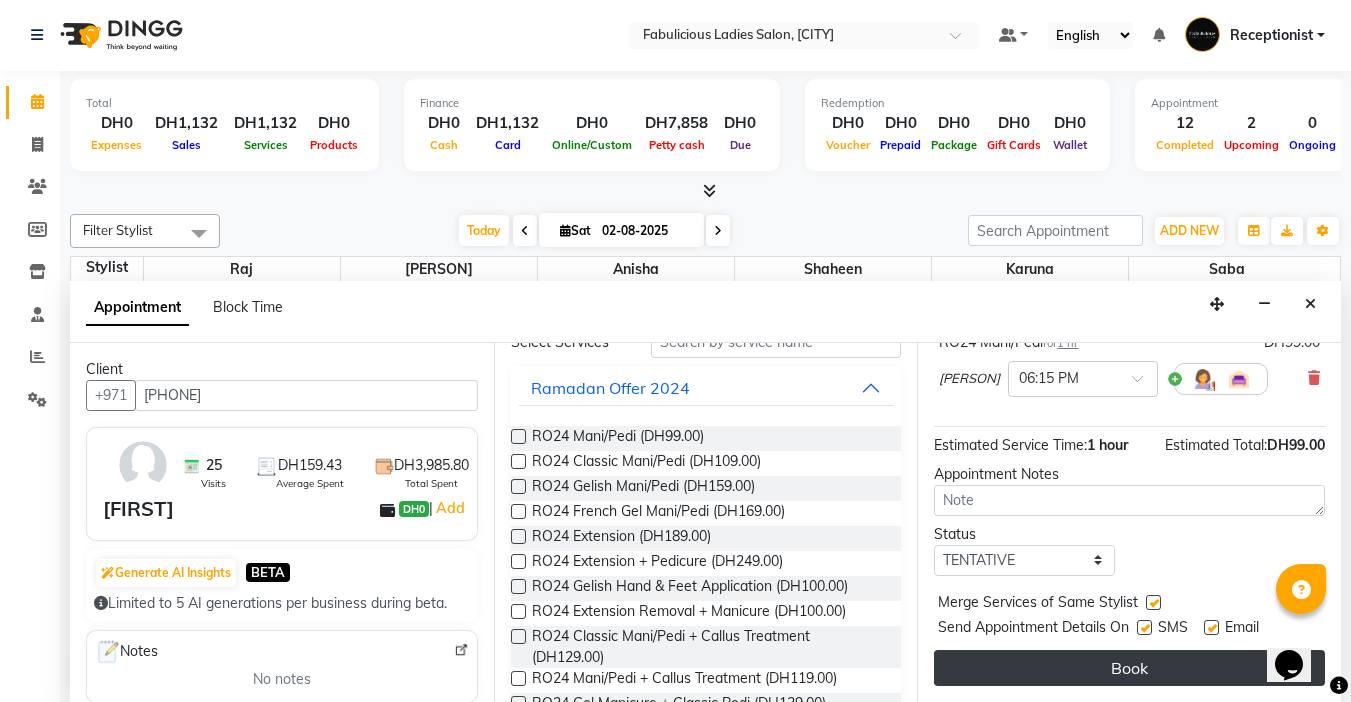 click on "Book" at bounding box center (1129, 668) 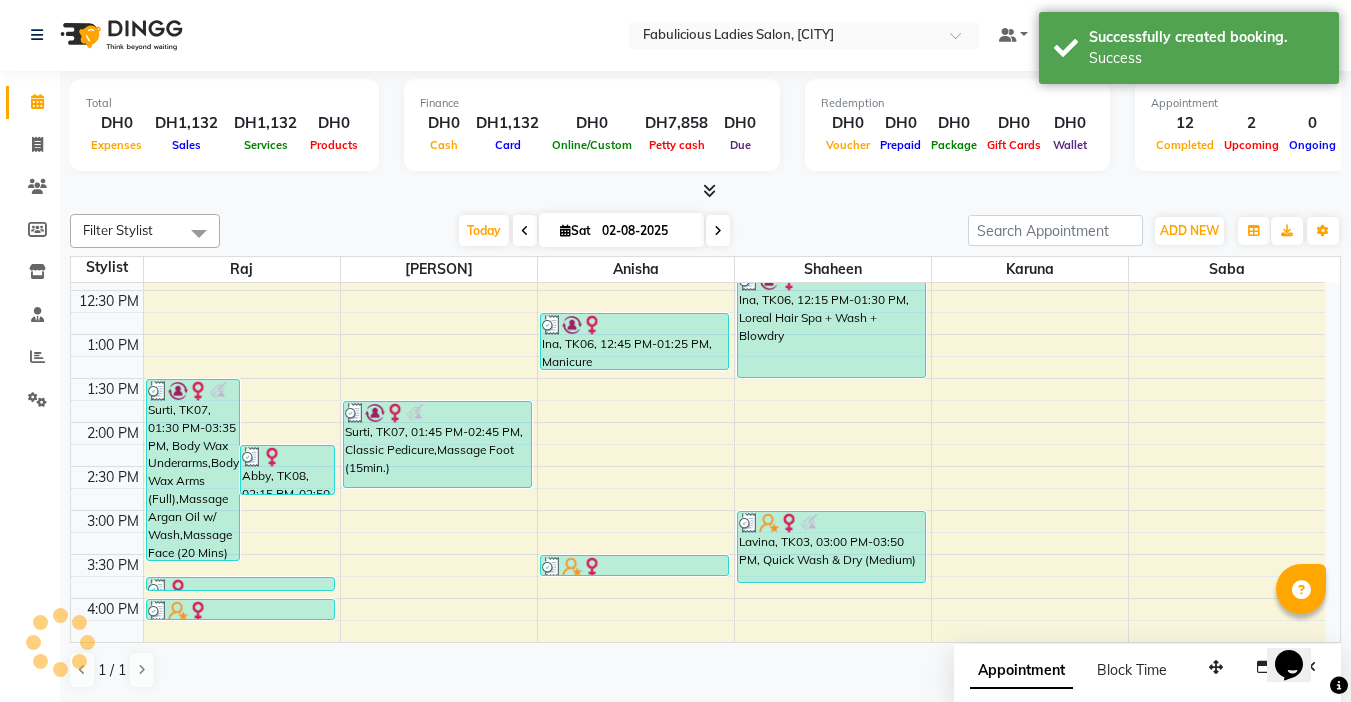 scroll, scrollTop: 0, scrollLeft: 0, axis: both 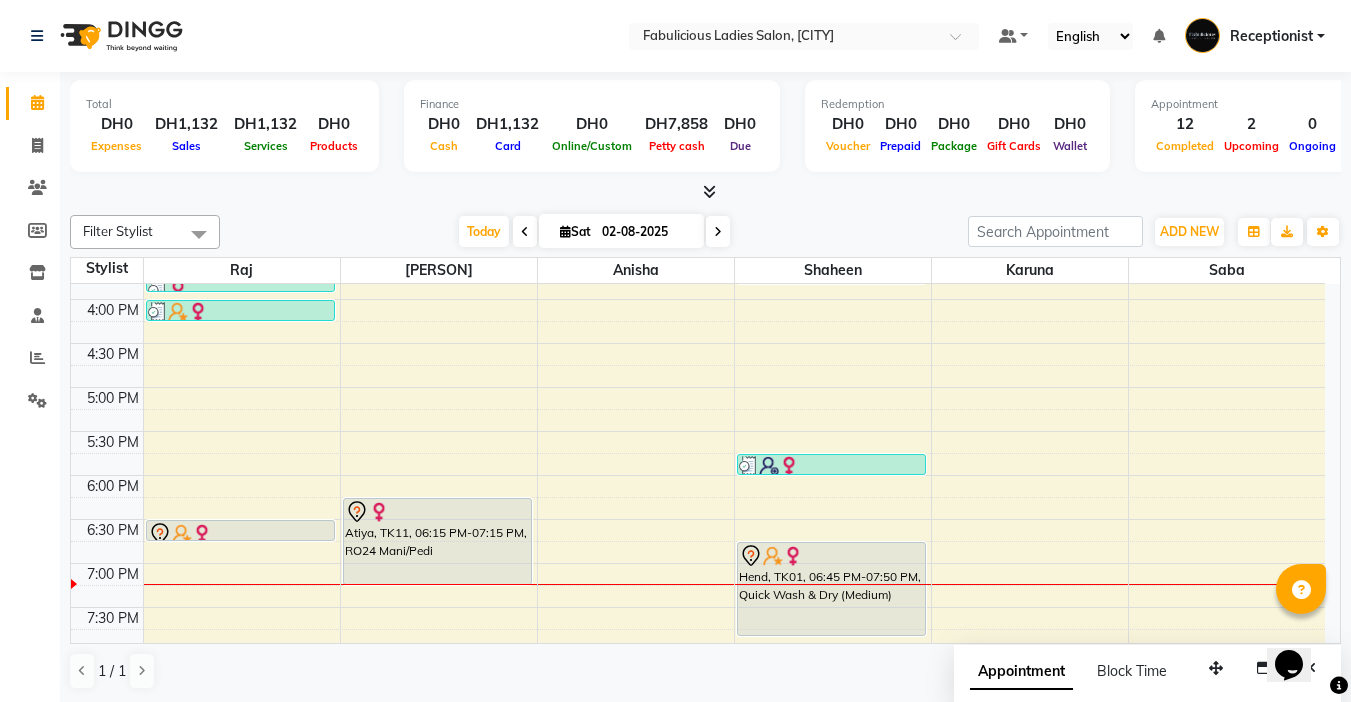 click at bounding box center [718, 232] 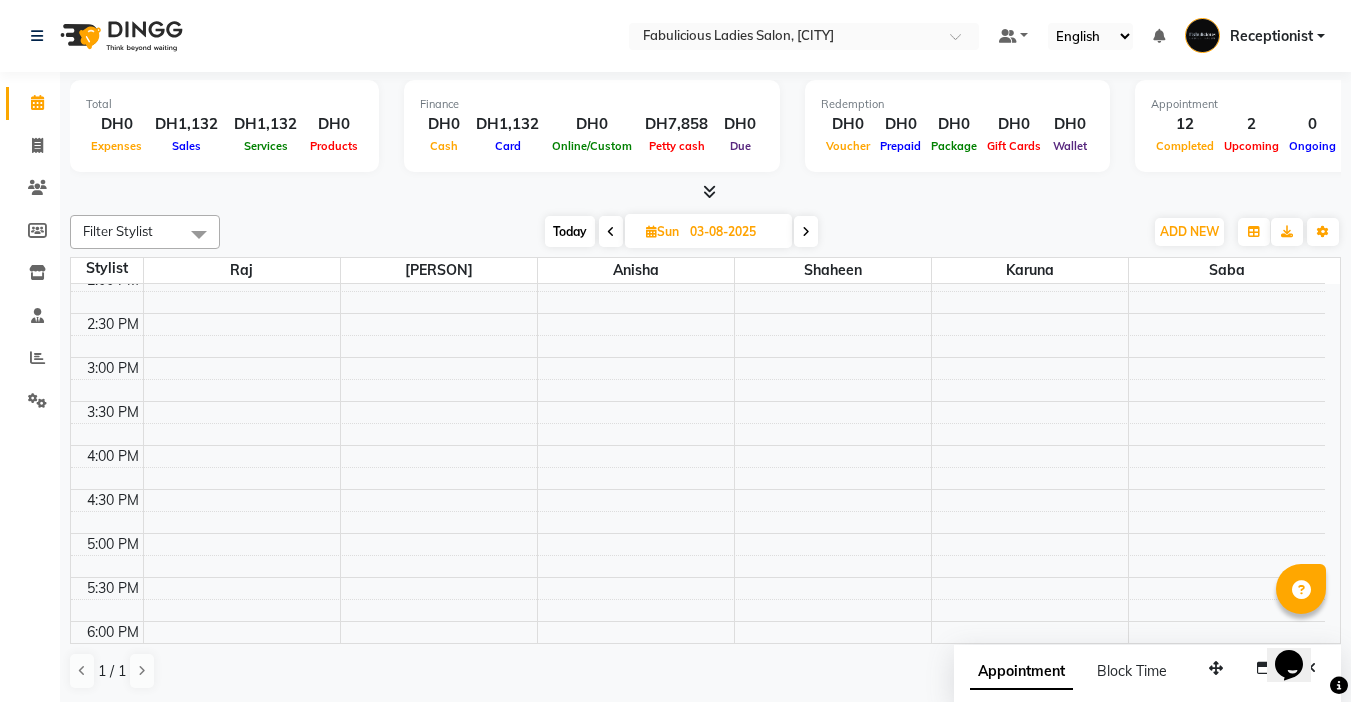 scroll, scrollTop: 381, scrollLeft: 0, axis: vertical 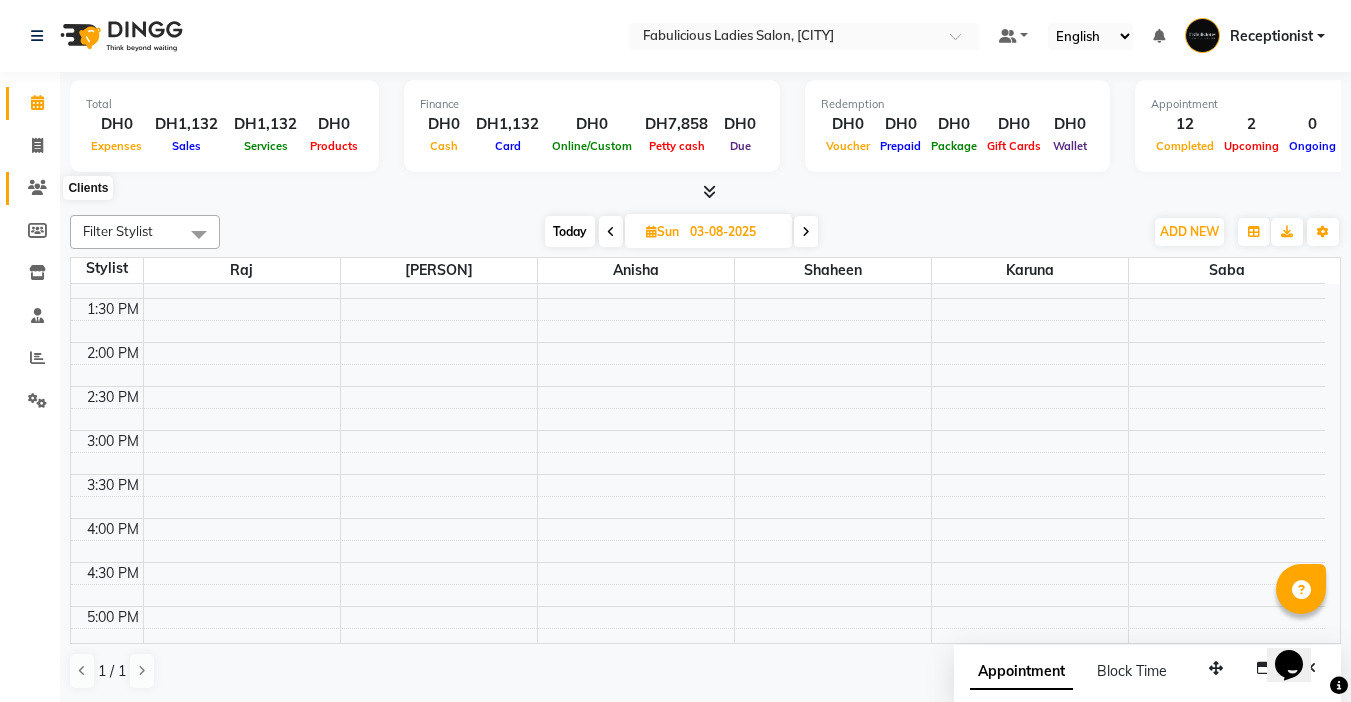 click 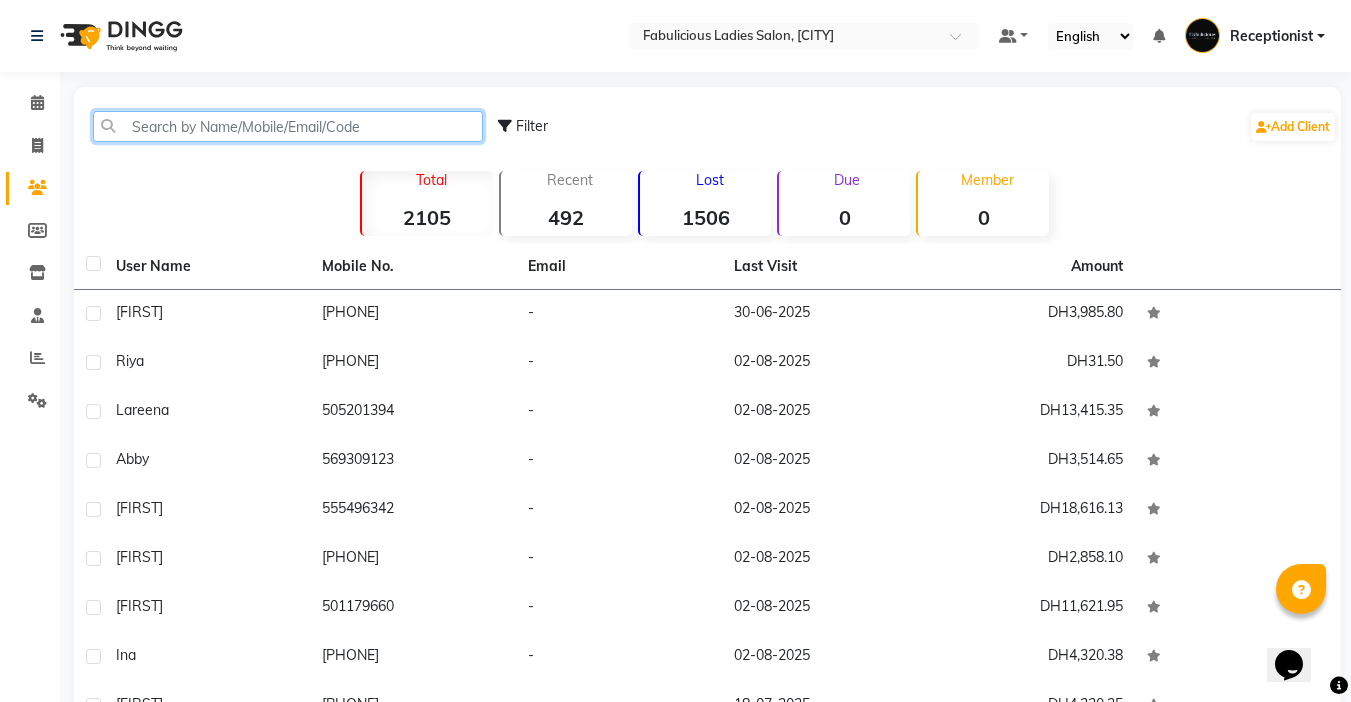 click 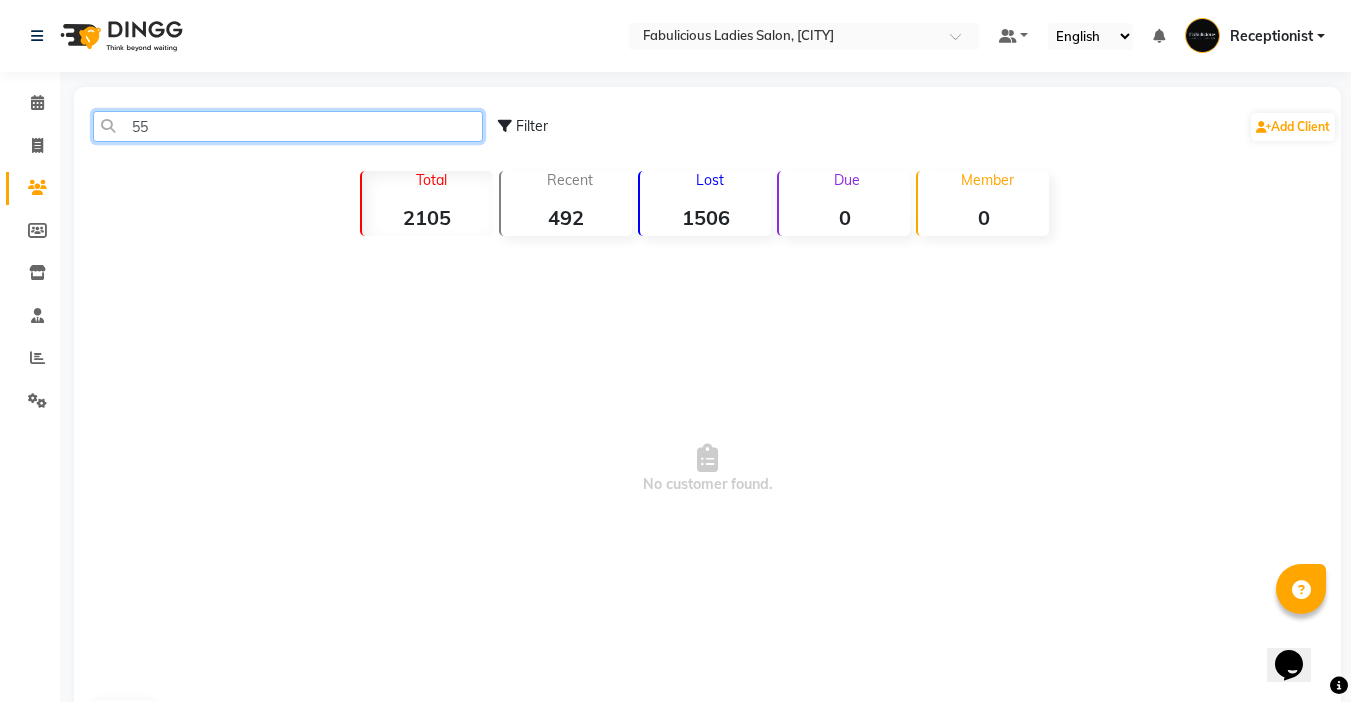 type on "5" 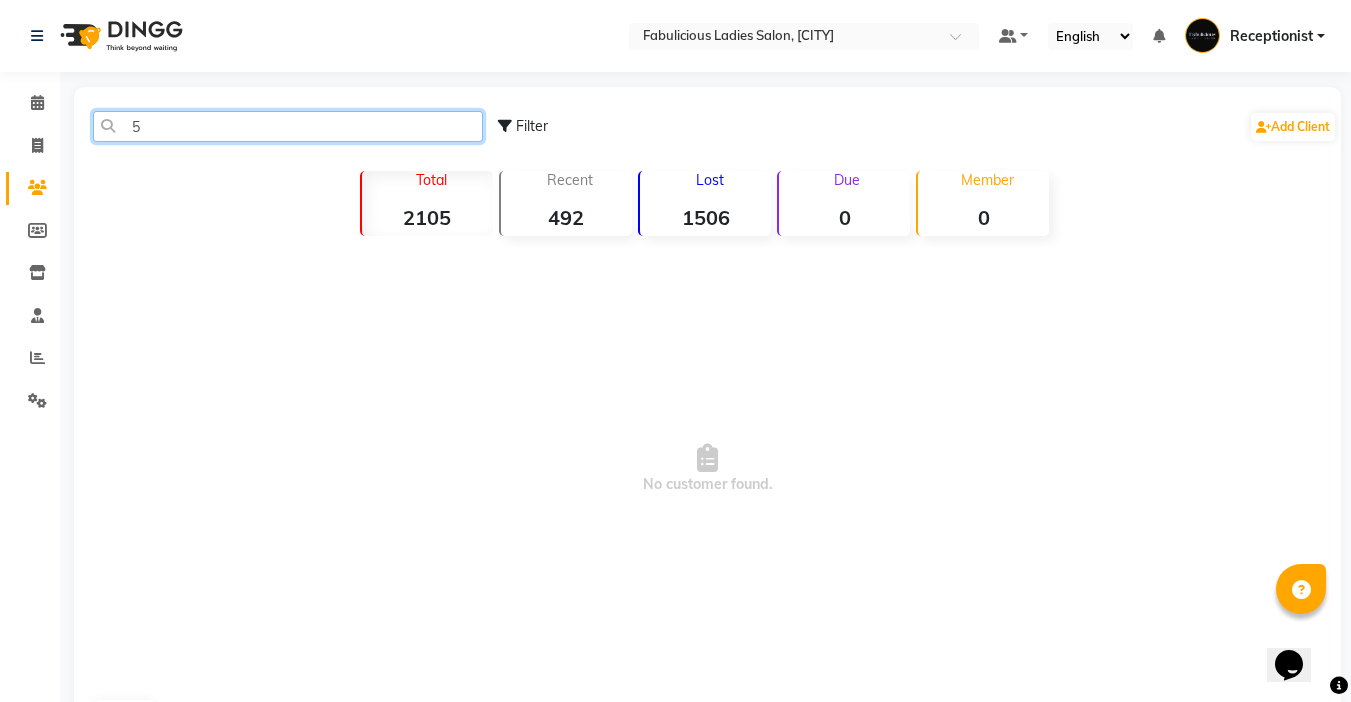 type 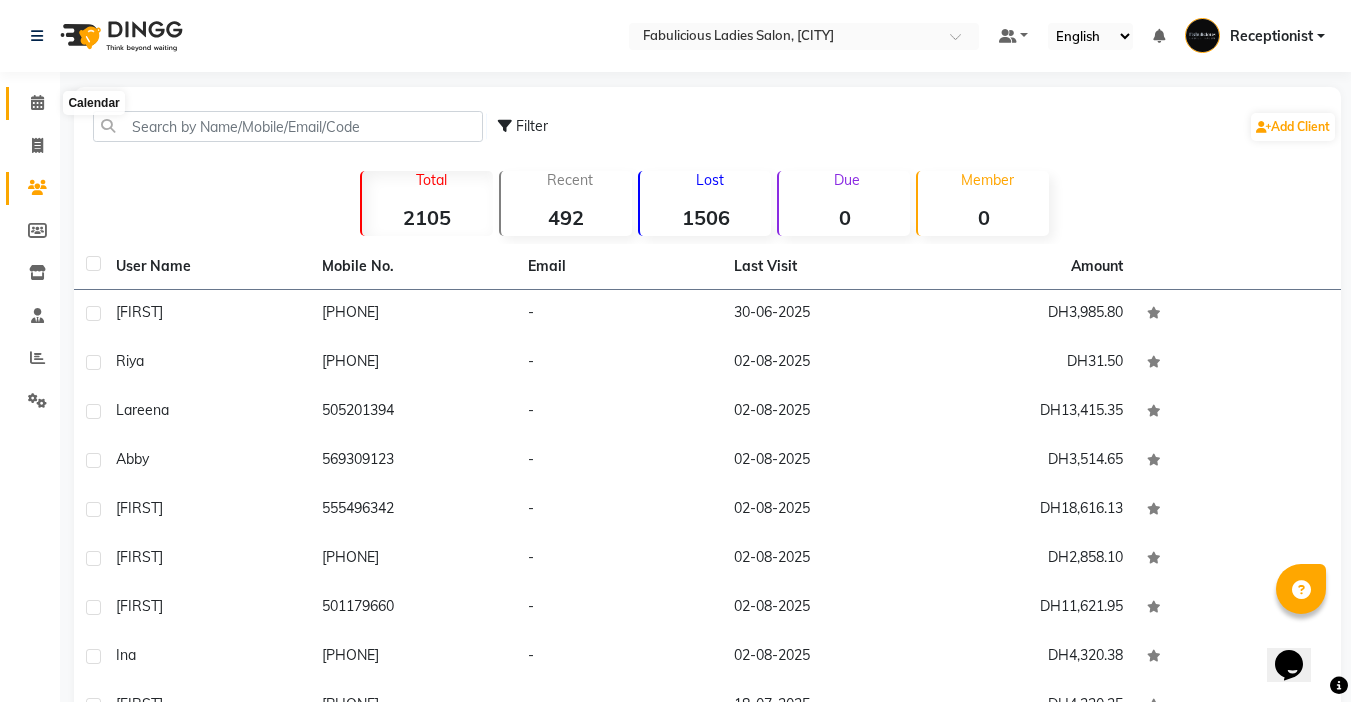 click 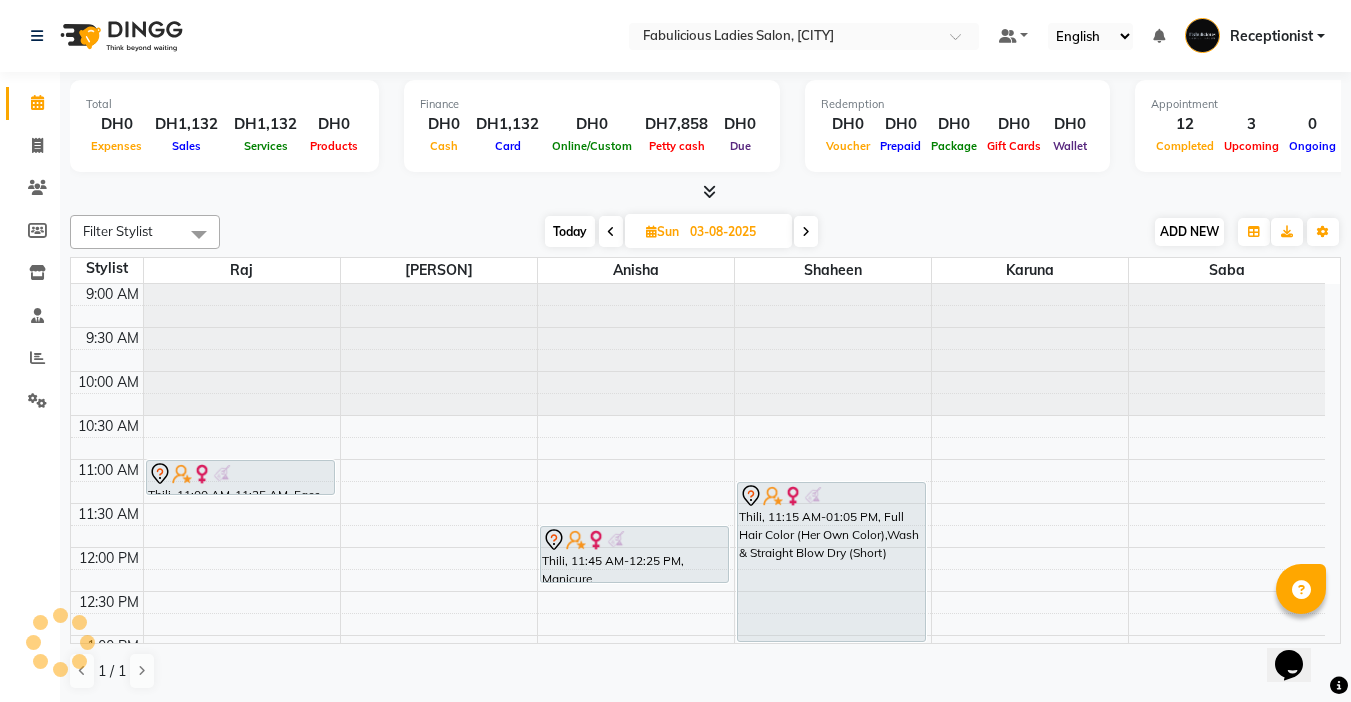 scroll, scrollTop: 0, scrollLeft: 0, axis: both 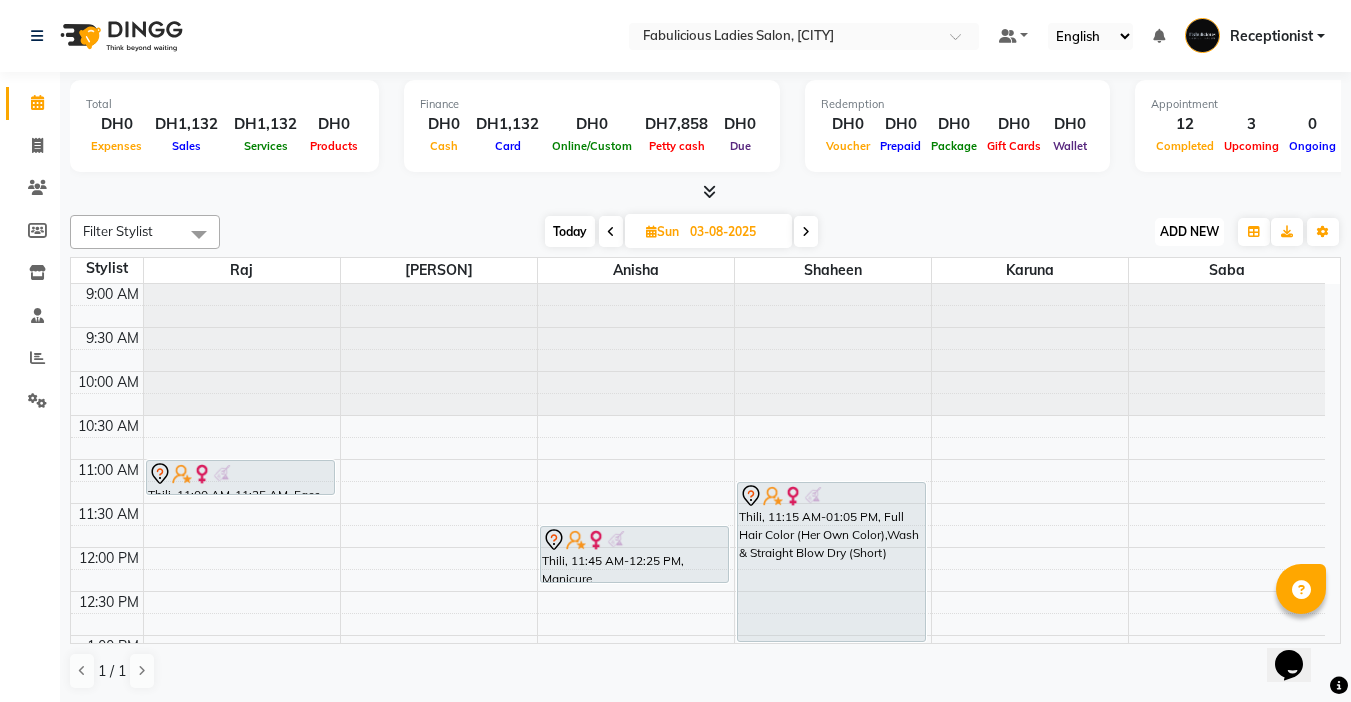 click on "ADD NEW" at bounding box center [1189, 231] 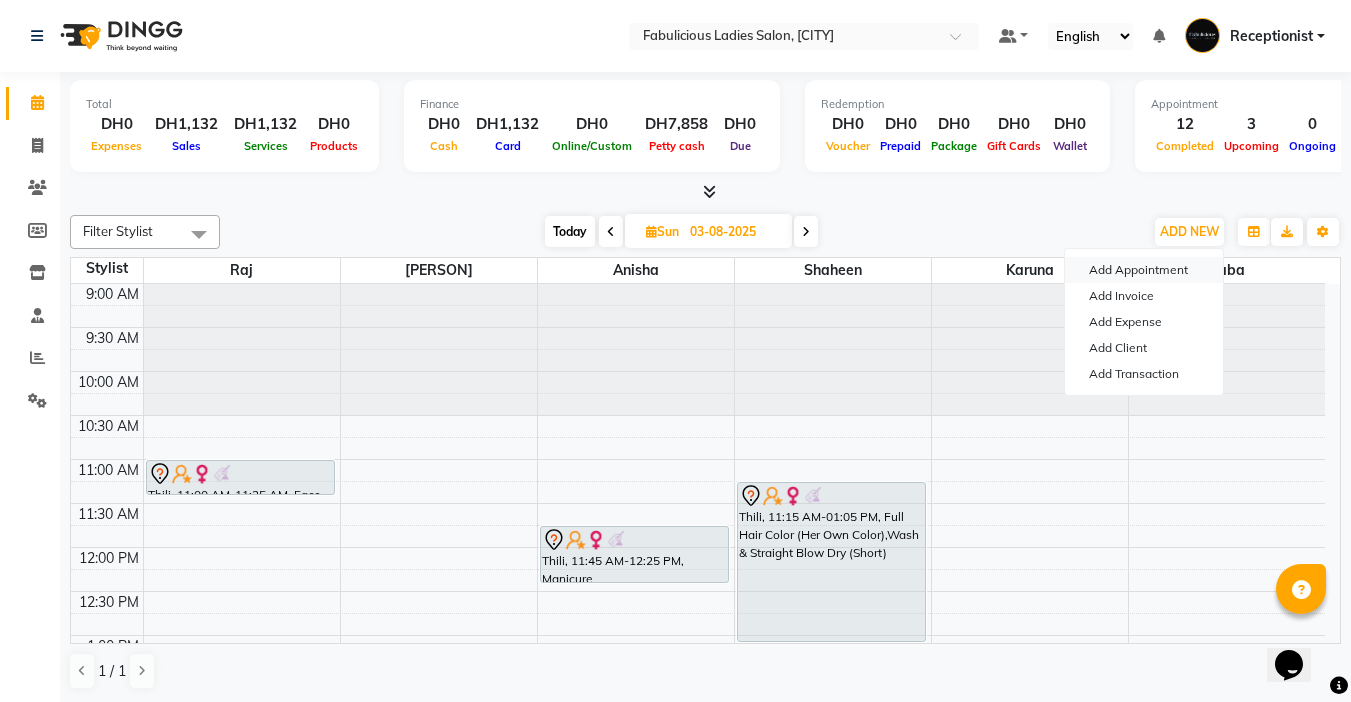 click on "Add Appointment" at bounding box center [1144, 270] 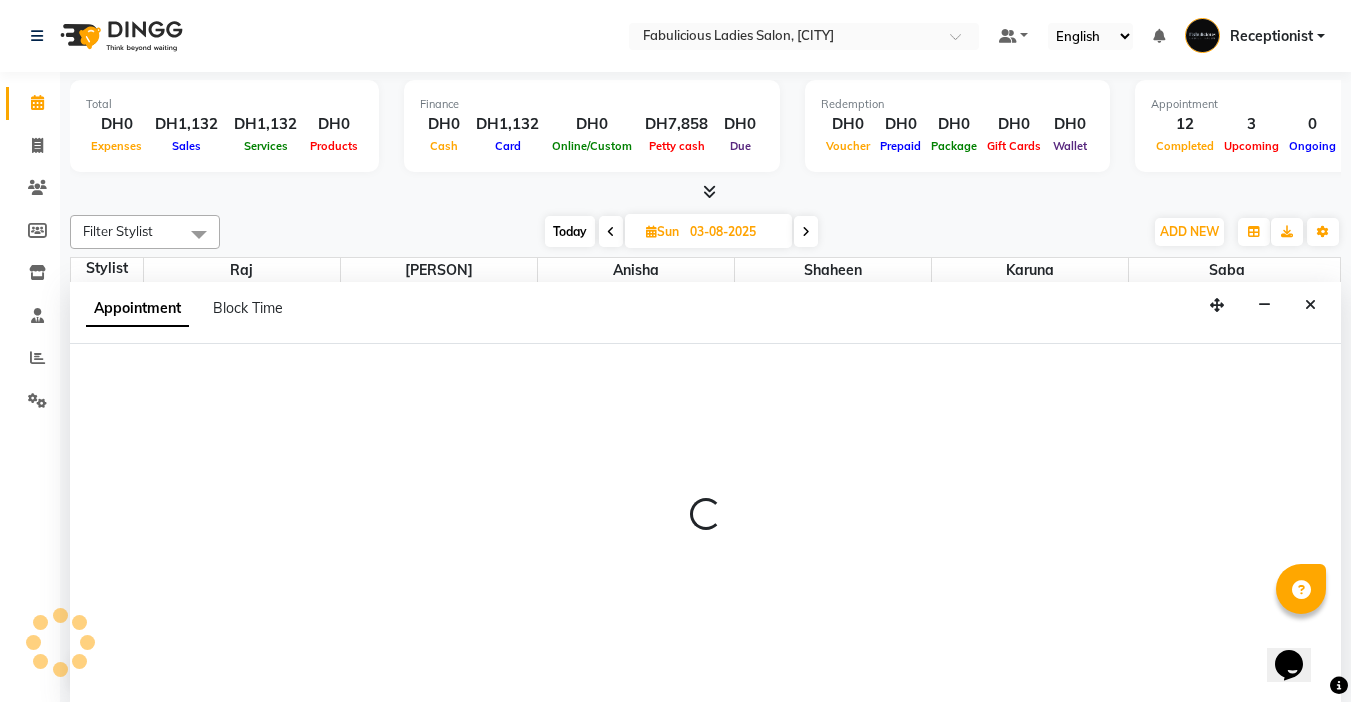 select on "tentative" 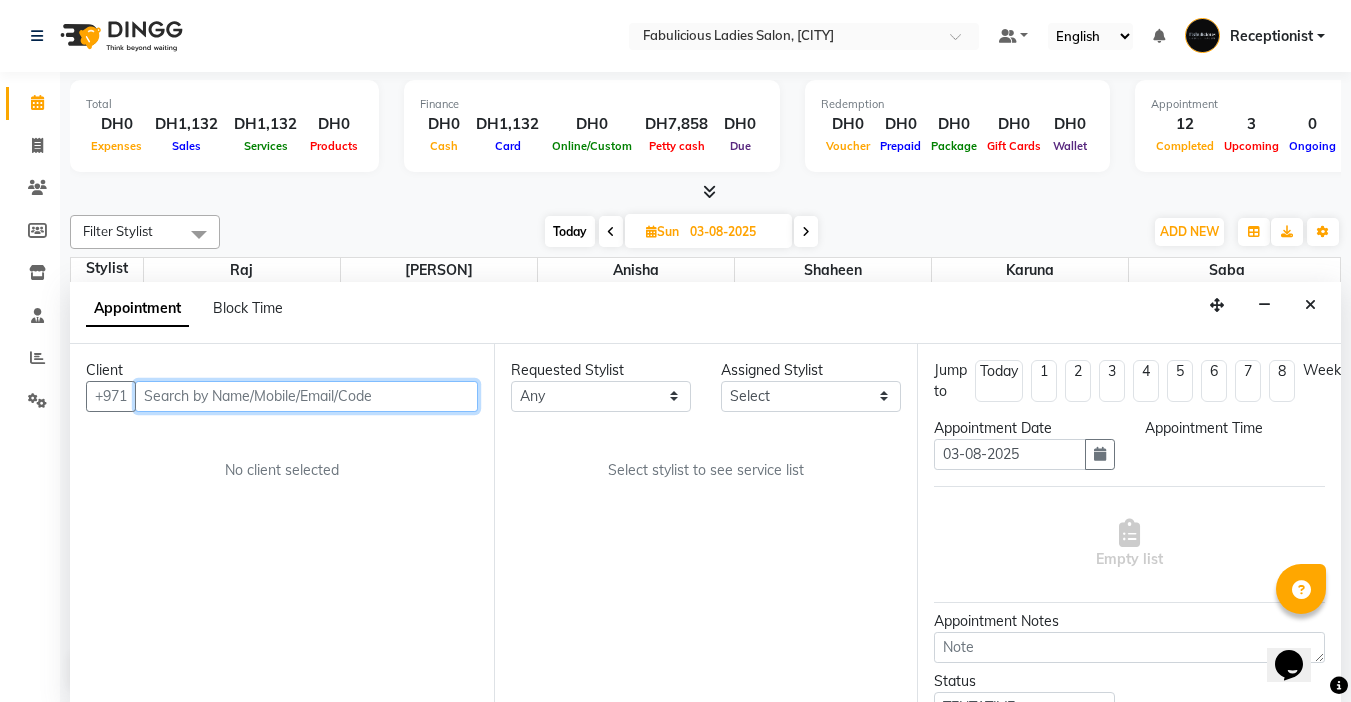 select on "600" 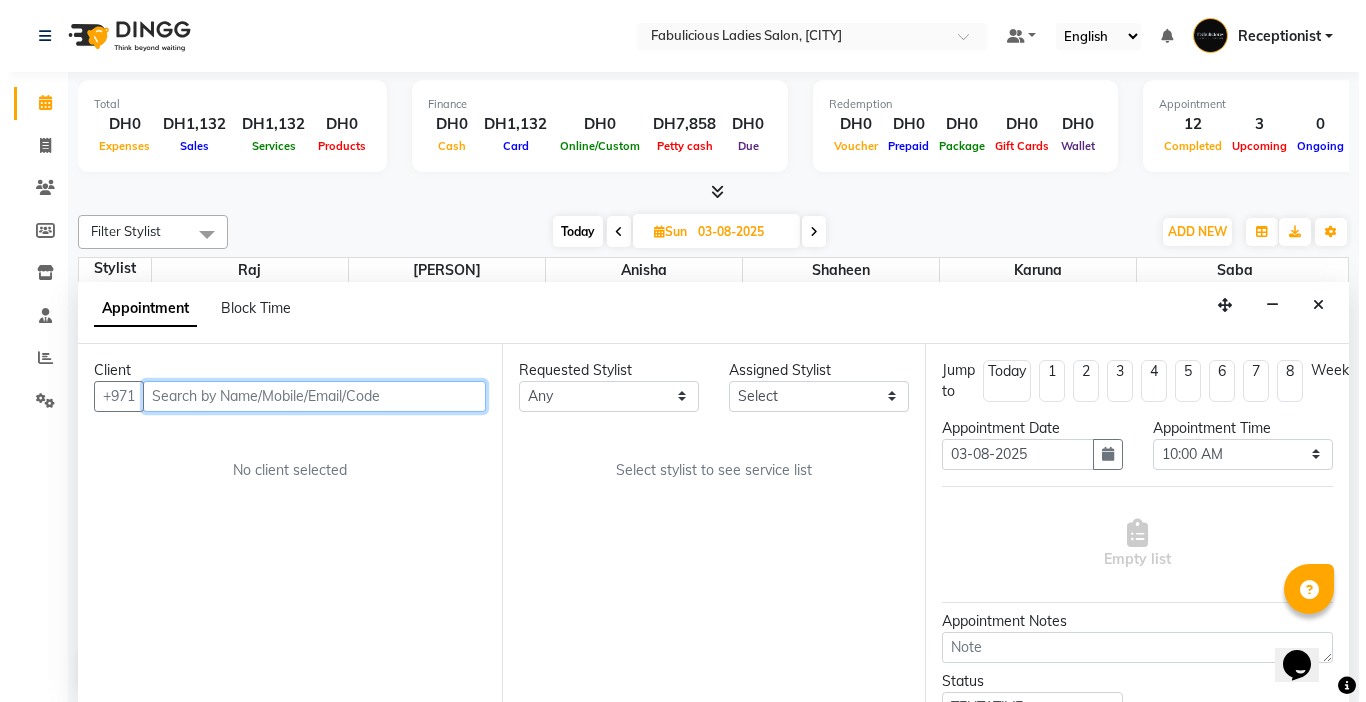 scroll, scrollTop: 1, scrollLeft: 0, axis: vertical 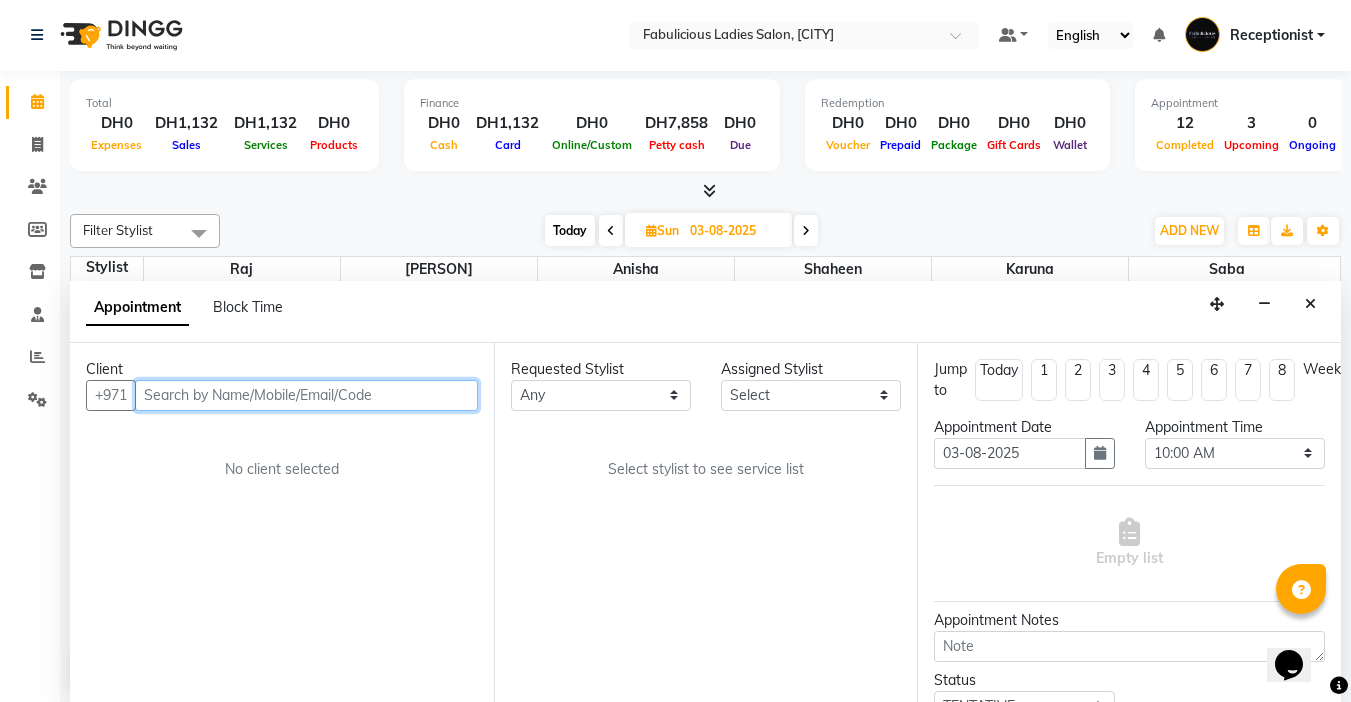 click at bounding box center (306, 395) 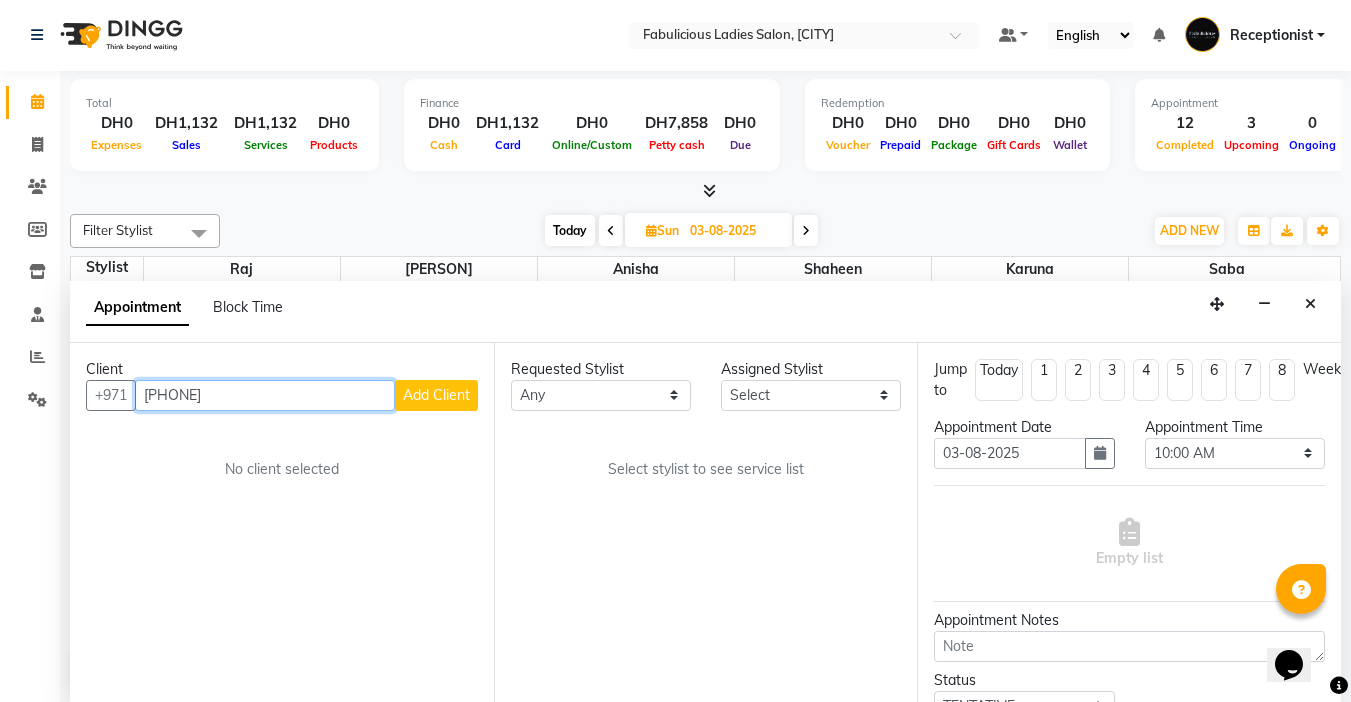 type on "[PHONE]" 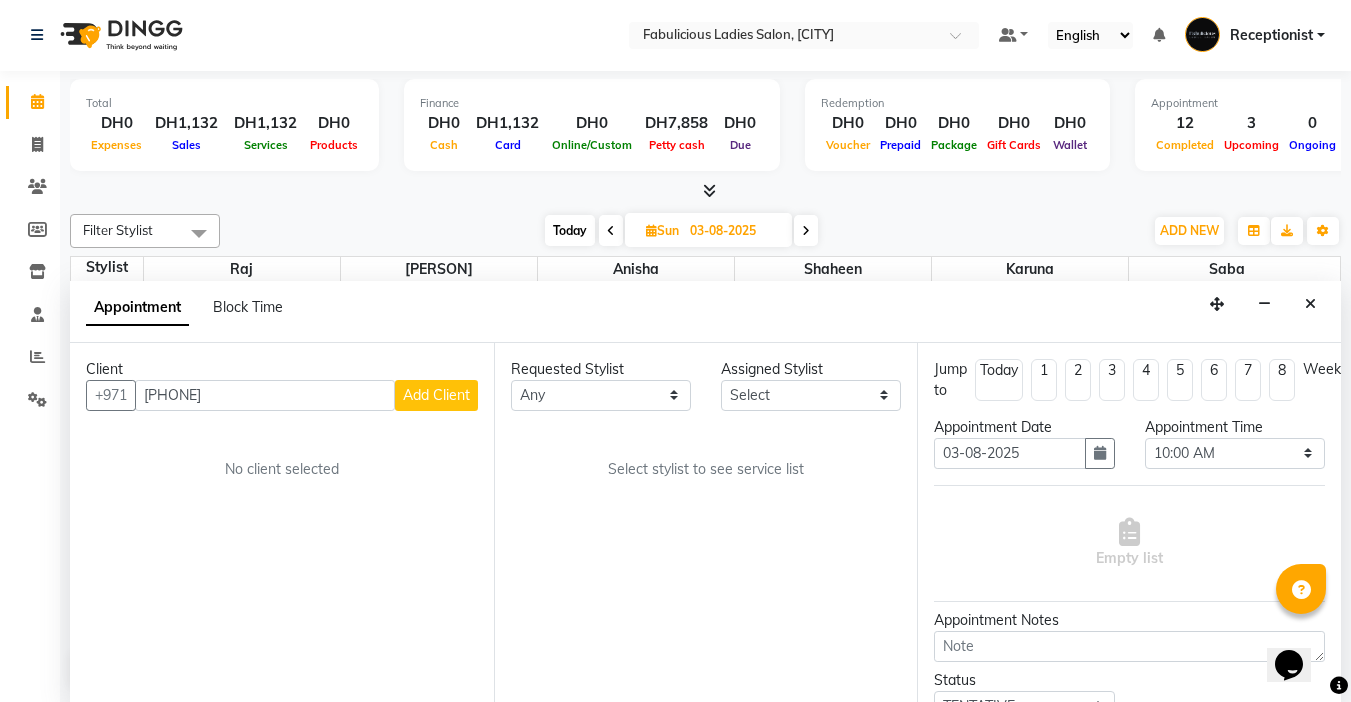 click on "Add Client" at bounding box center [436, 395] 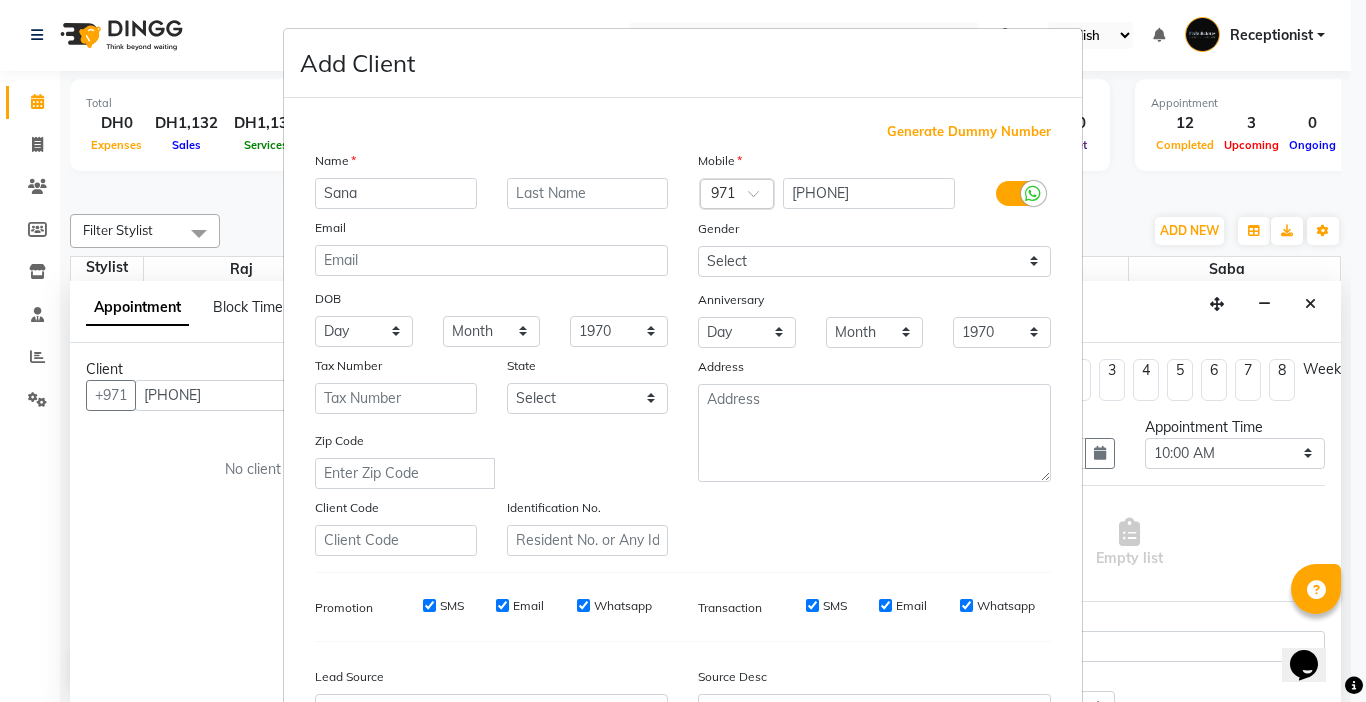 type on "Sana" 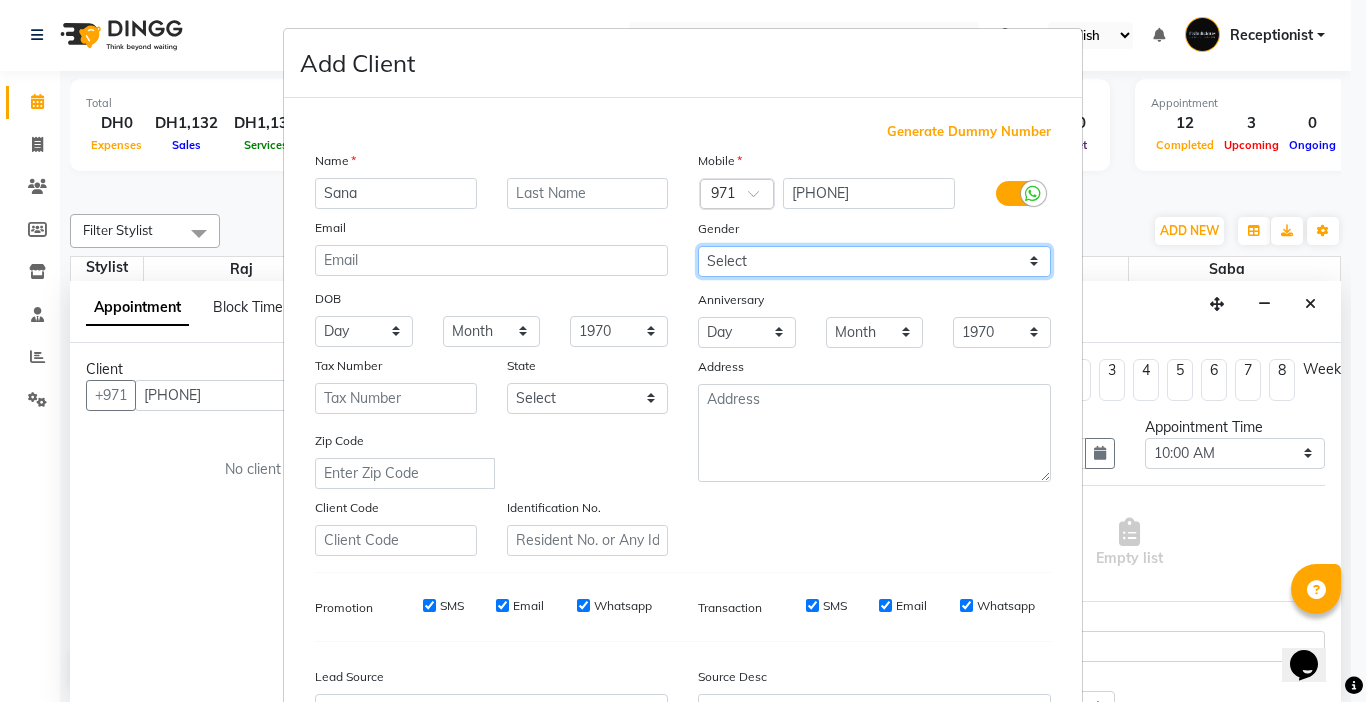 click on "Select Male Female Other Prefer Not To Say" at bounding box center (874, 261) 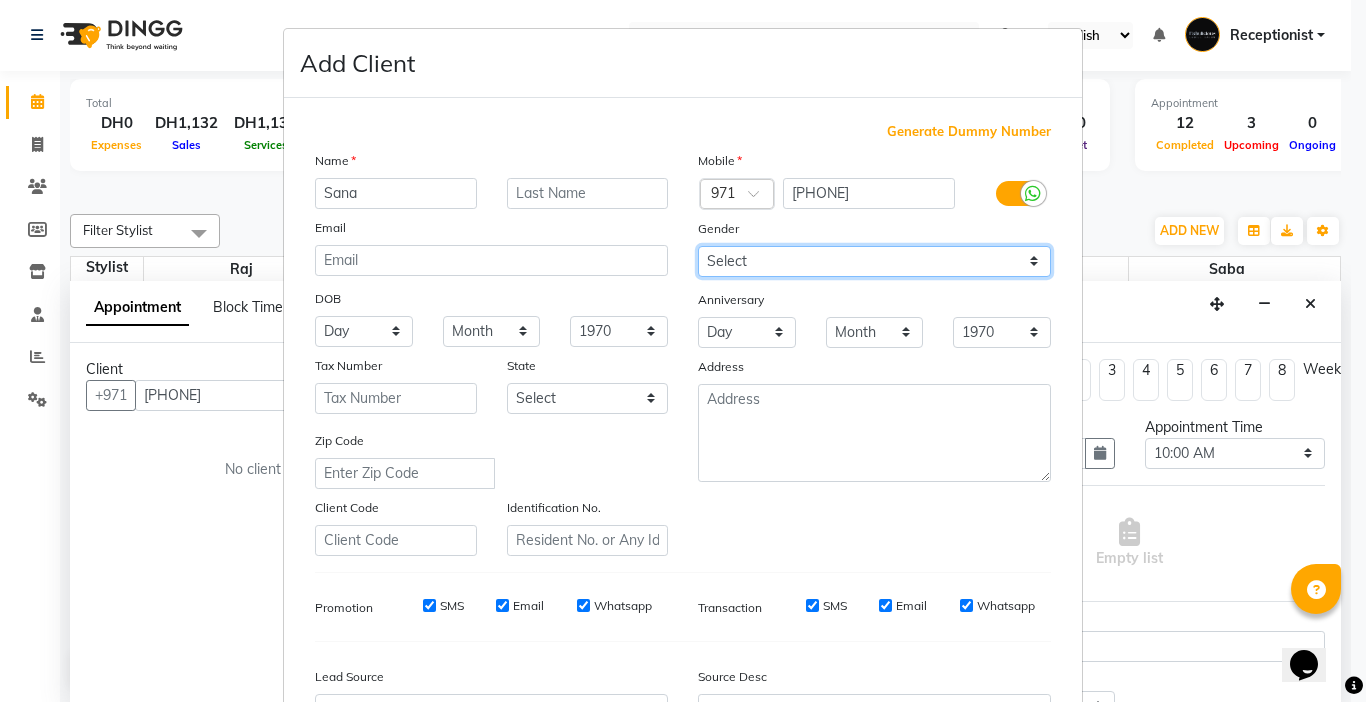 select on "female" 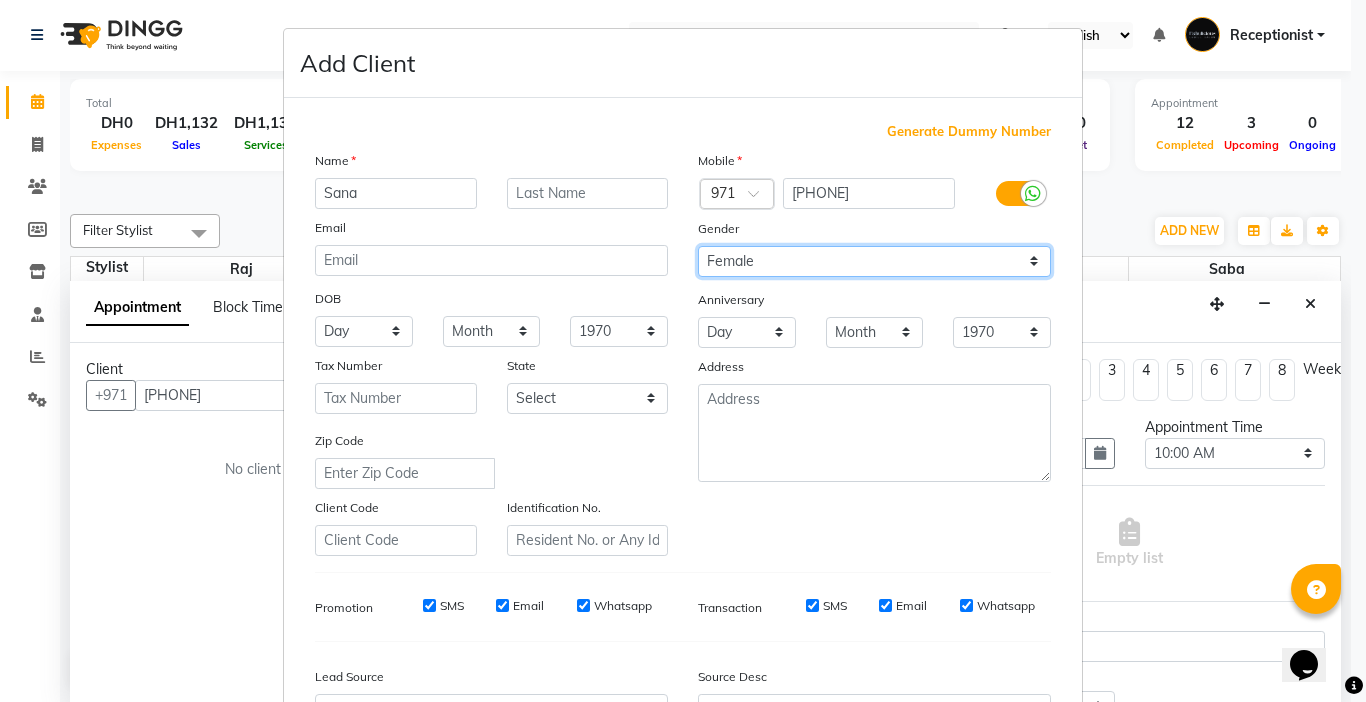 click on "Select Male Female Other Prefer Not To Say" at bounding box center (874, 261) 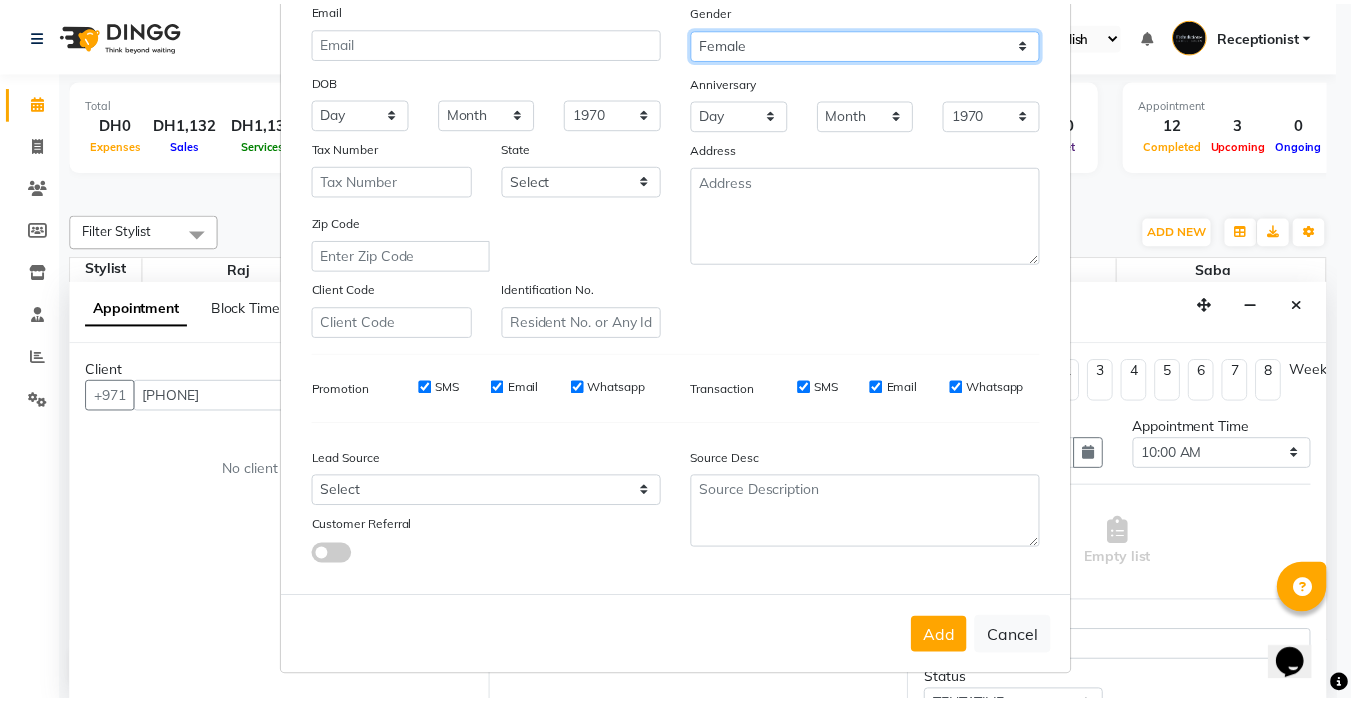 scroll, scrollTop: 221, scrollLeft: 0, axis: vertical 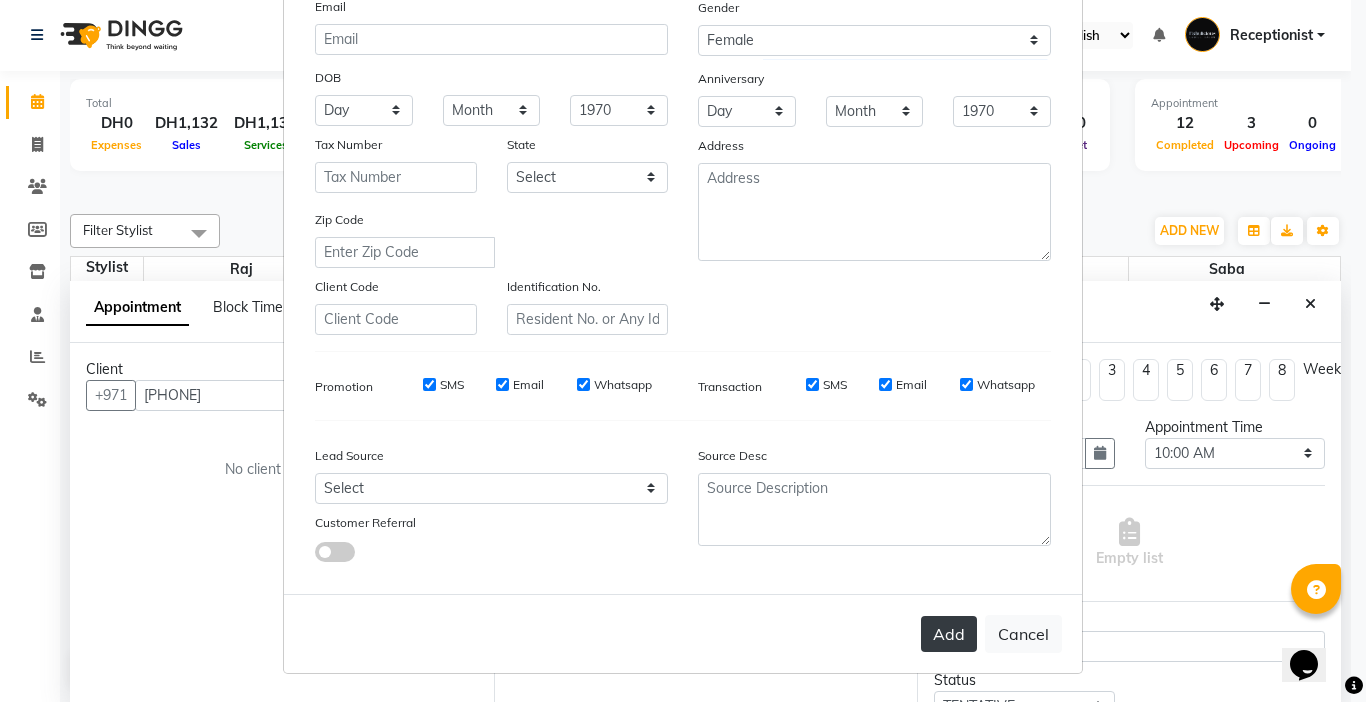 click on "Add" at bounding box center [949, 634] 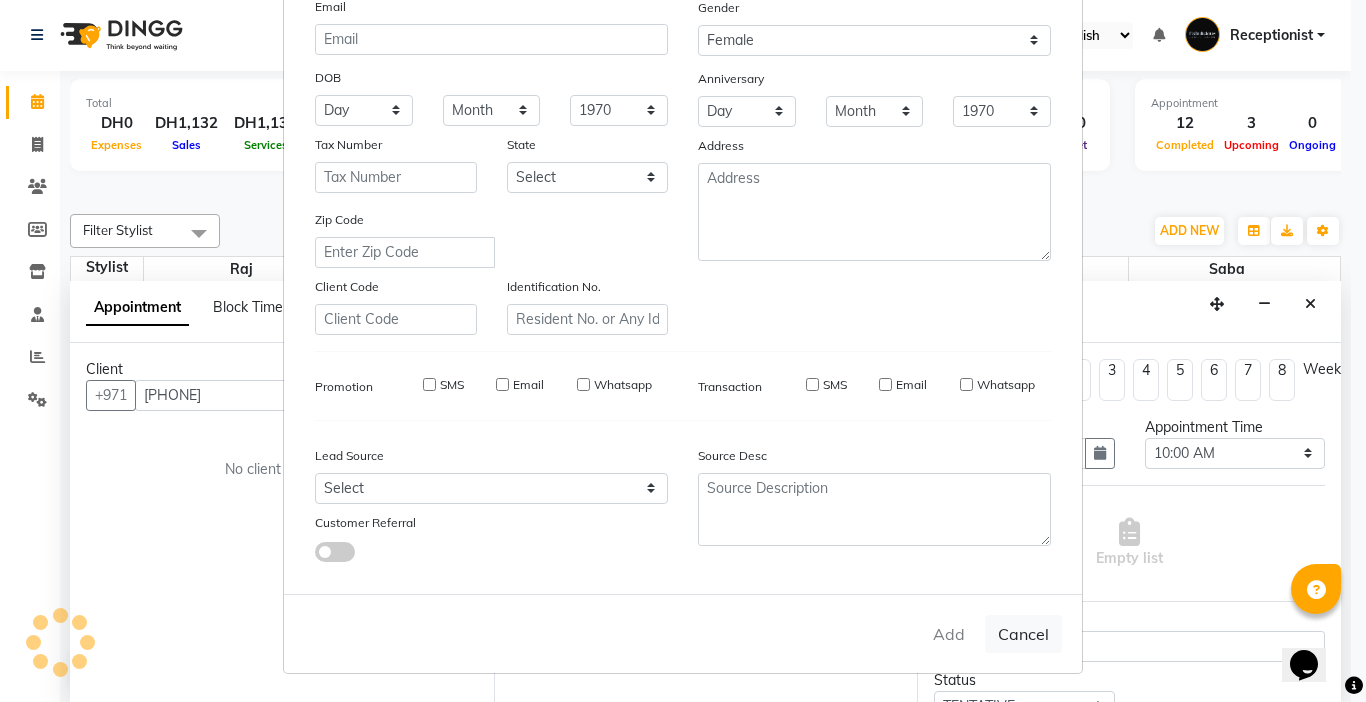 type 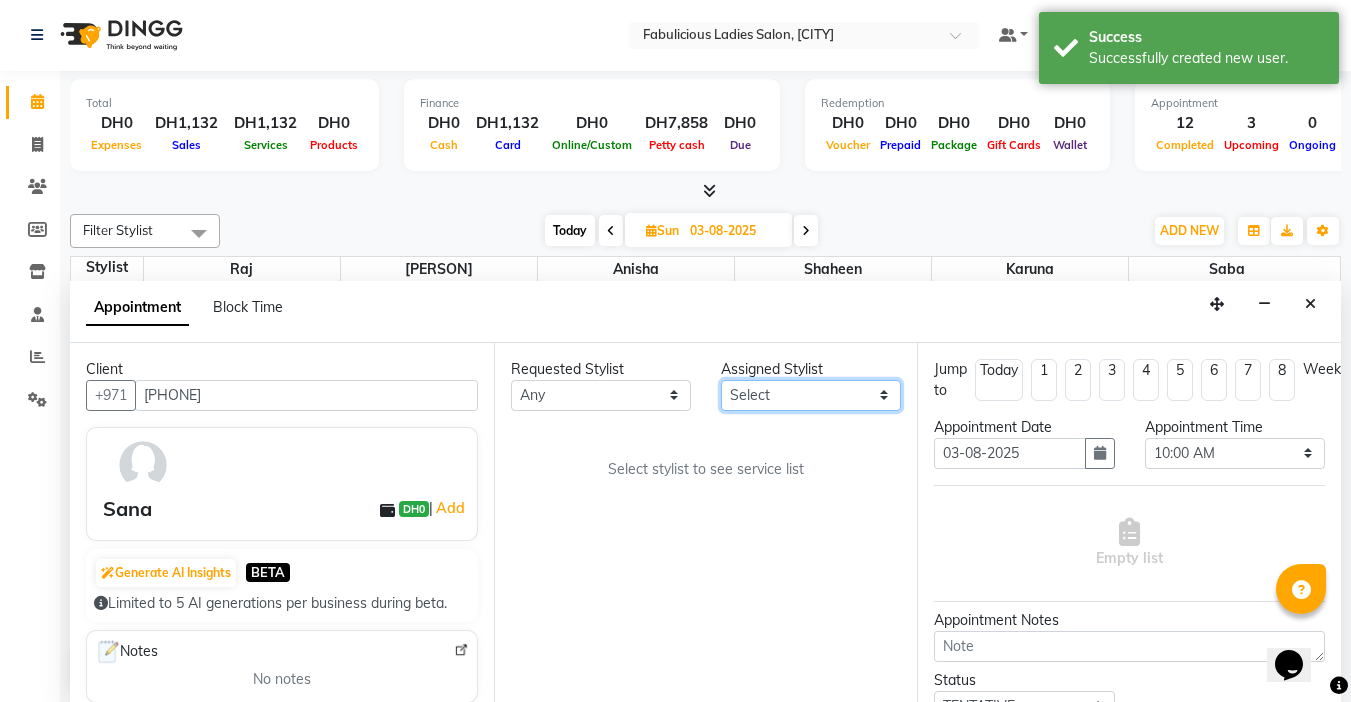 click on "Select [PERSON] [PERSON] [PERSON] [PERSON] [PERSON]" at bounding box center [811, 395] 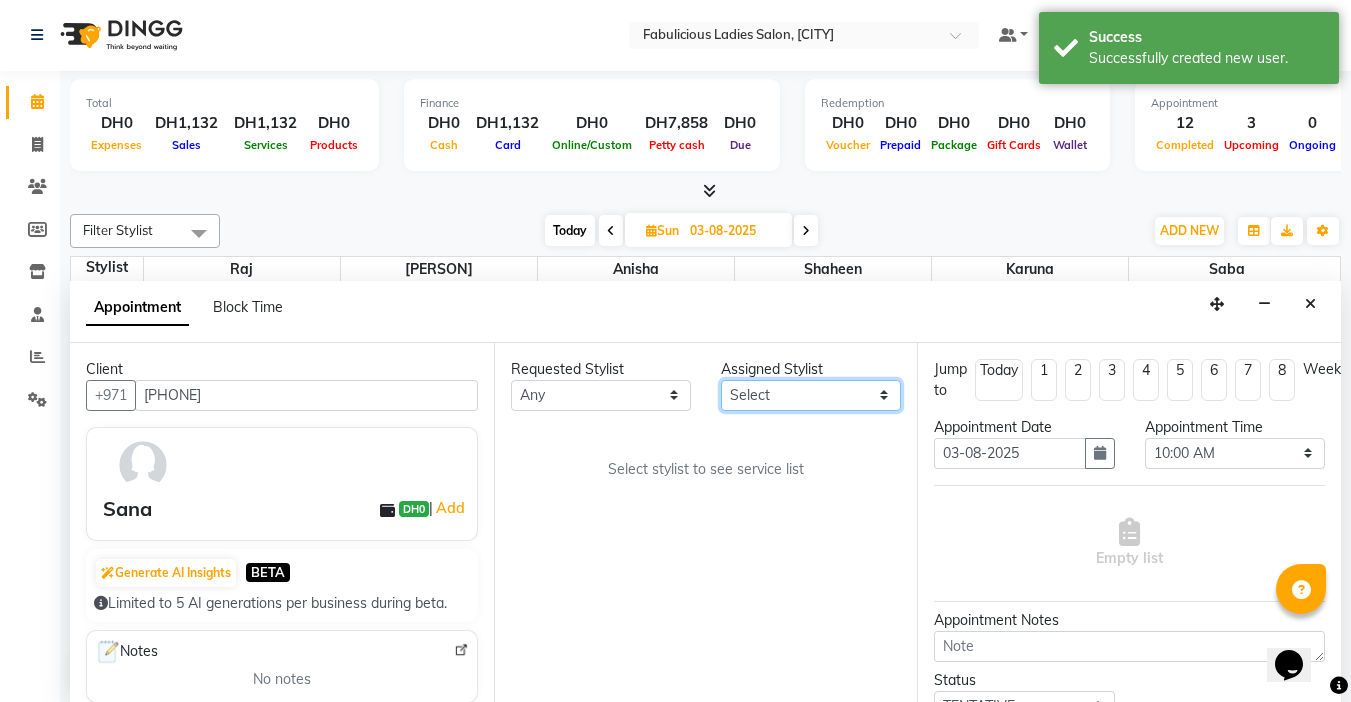 select on "11628" 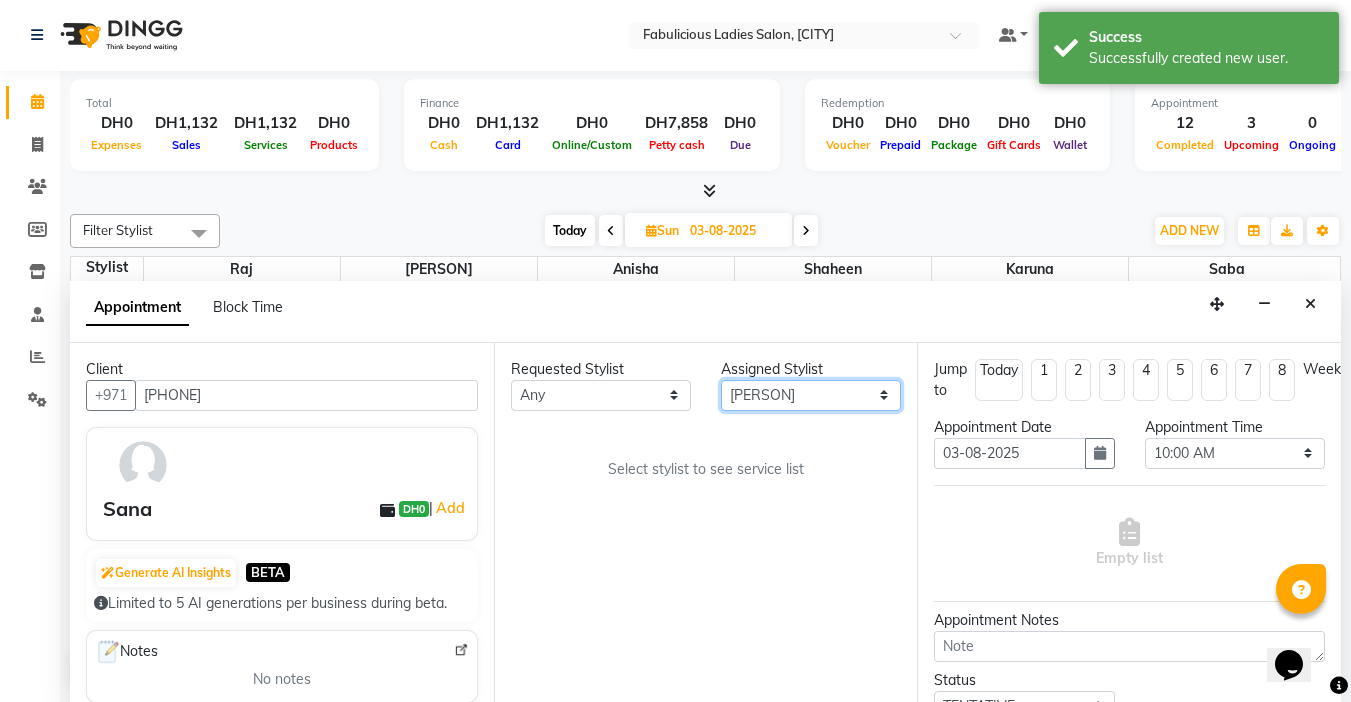 click on "Select [PERSON] [PERSON] [PERSON] [PERSON] [PERSON]" at bounding box center (811, 395) 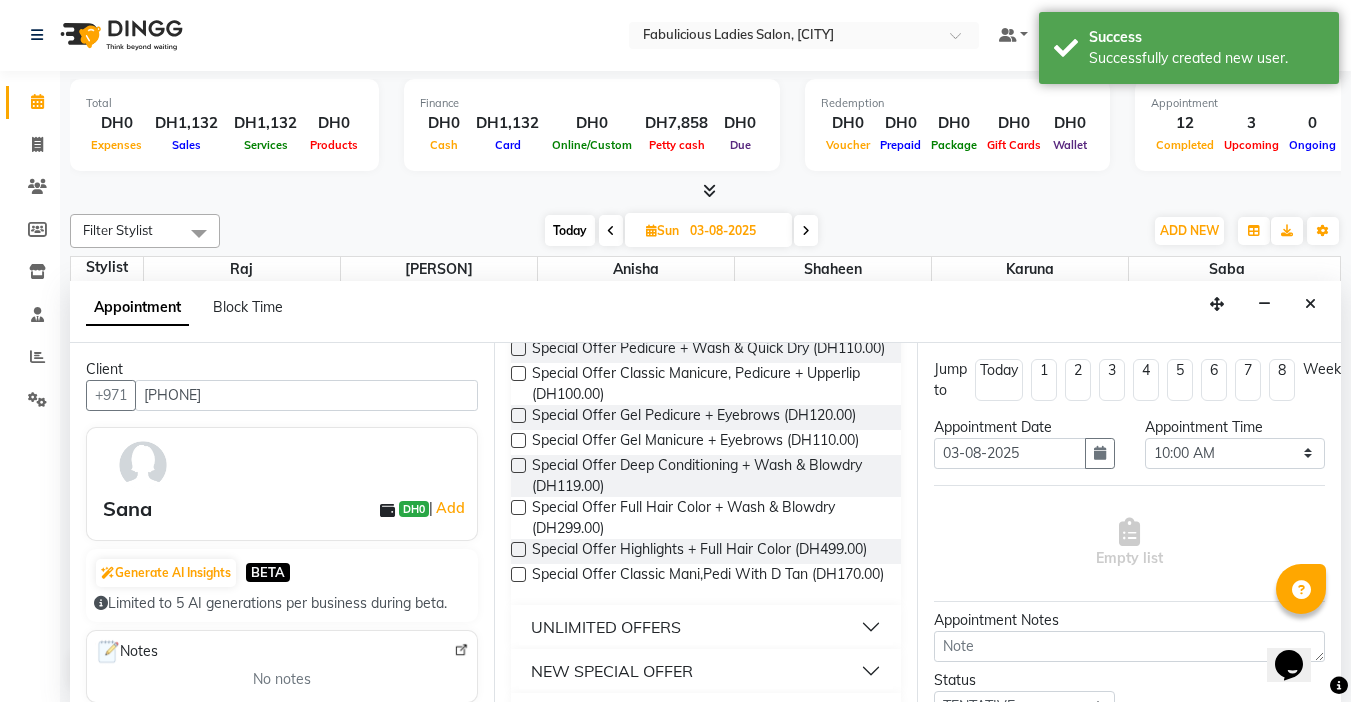 scroll, scrollTop: 1100, scrollLeft: 0, axis: vertical 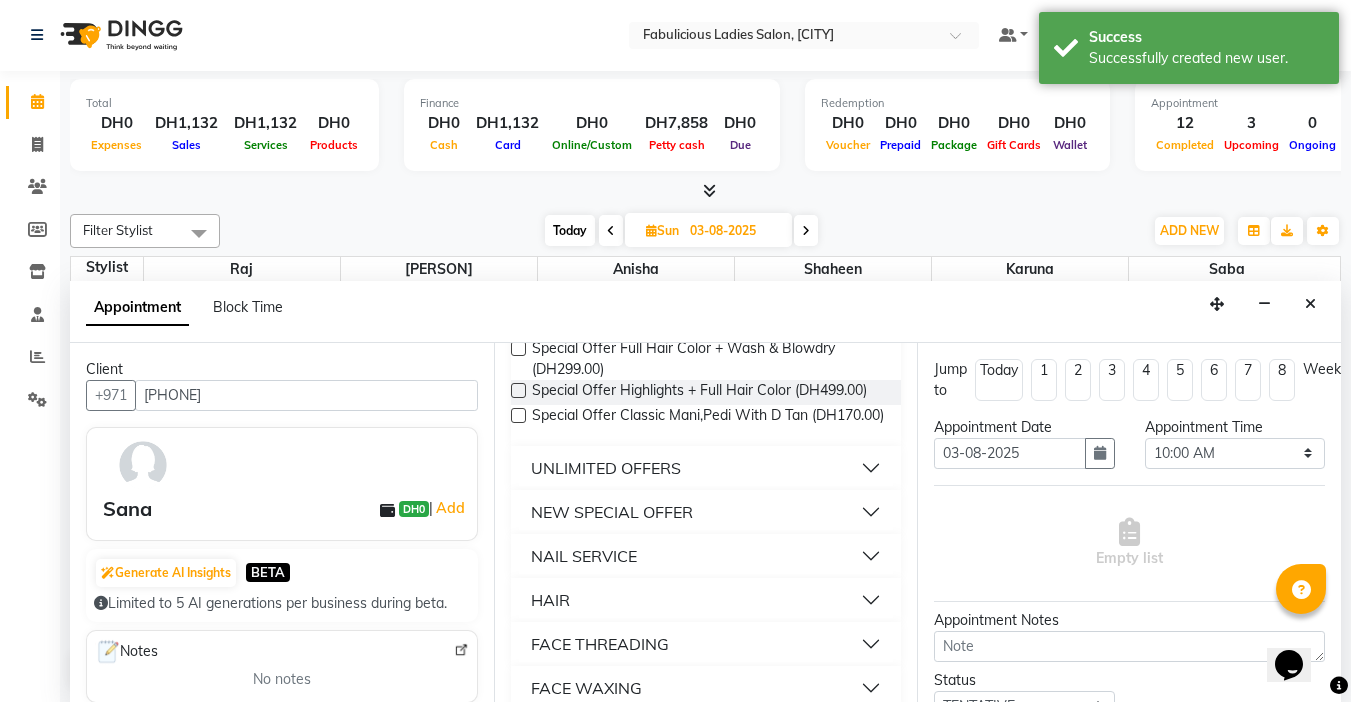 click on "NAIL SERVICE" at bounding box center [584, 556] 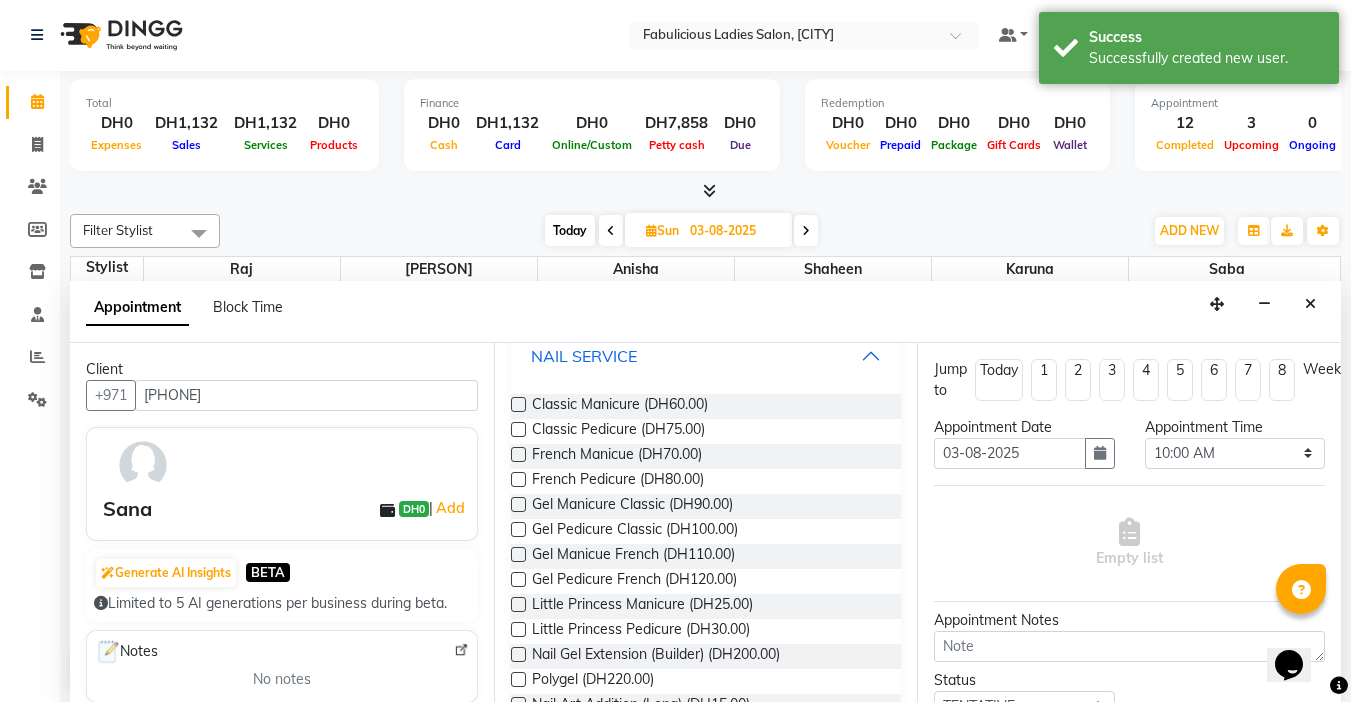 scroll, scrollTop: 1400, scrollLeft: 0, axis: vertical 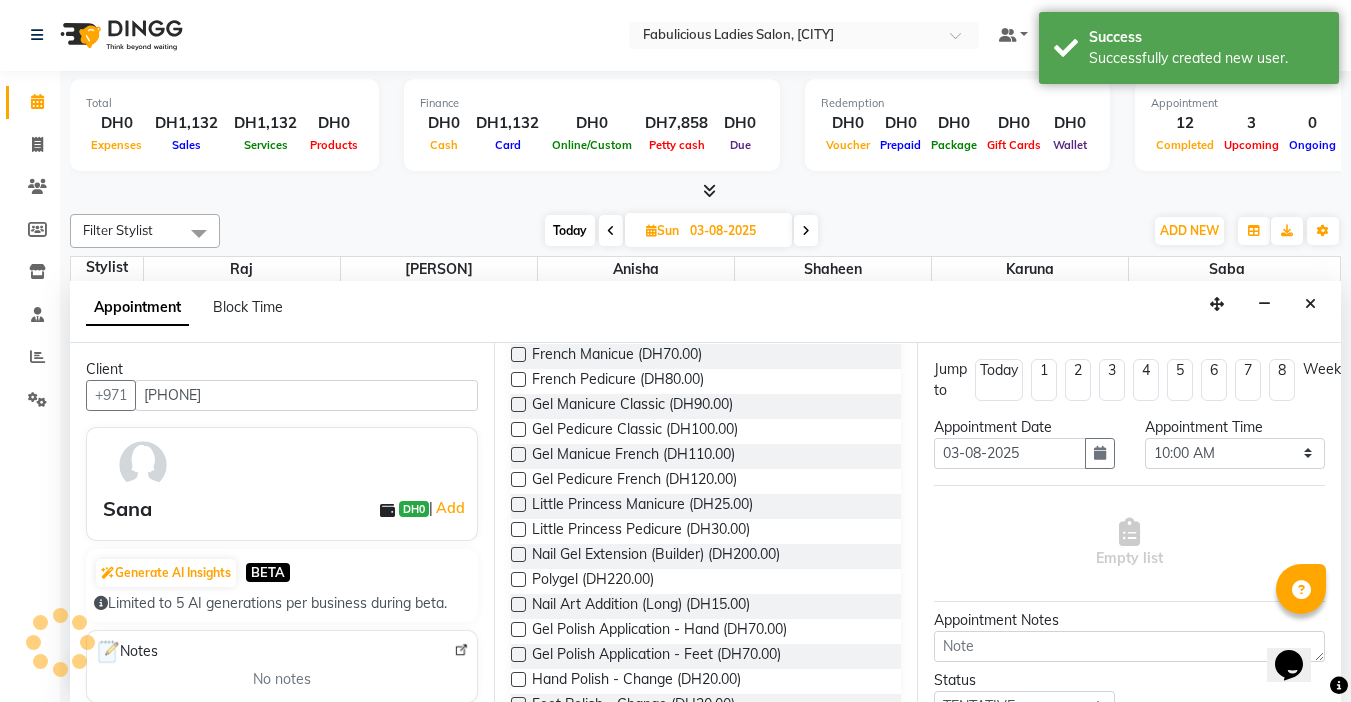 click at bounding box center (518, 329) 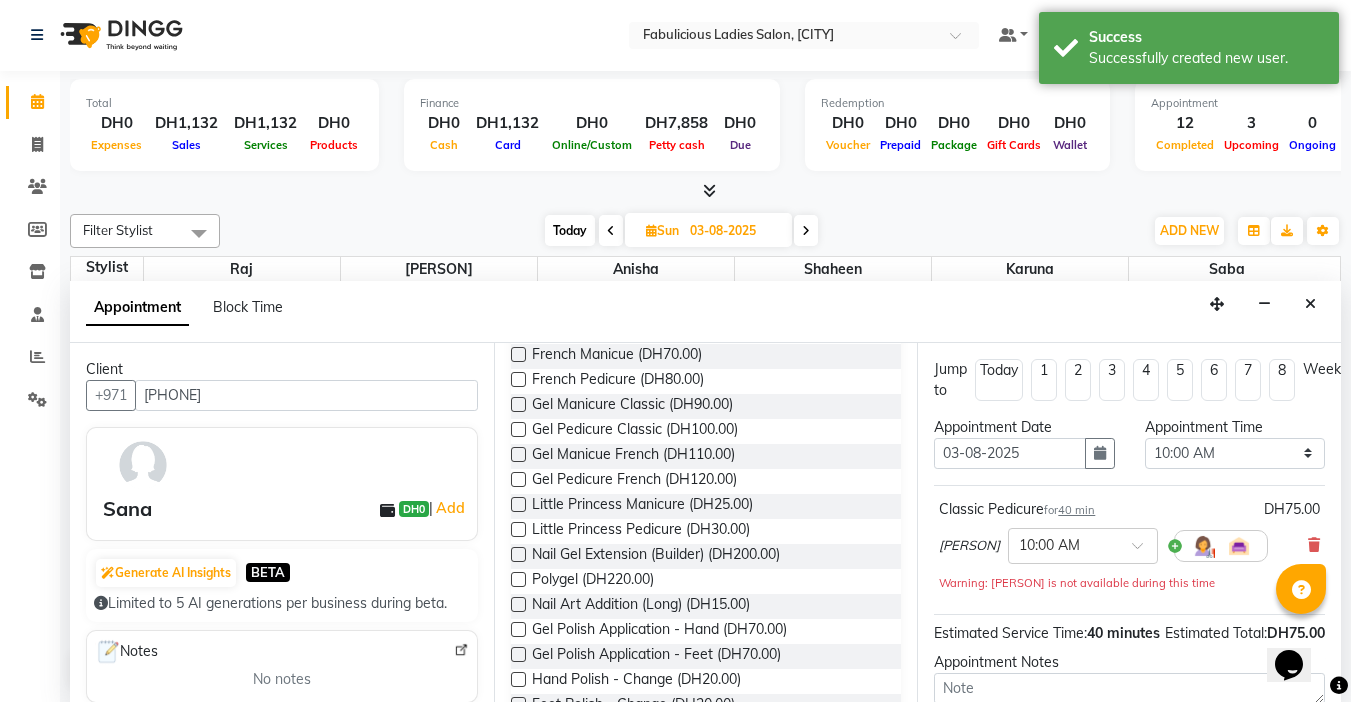 checkbox on "false" 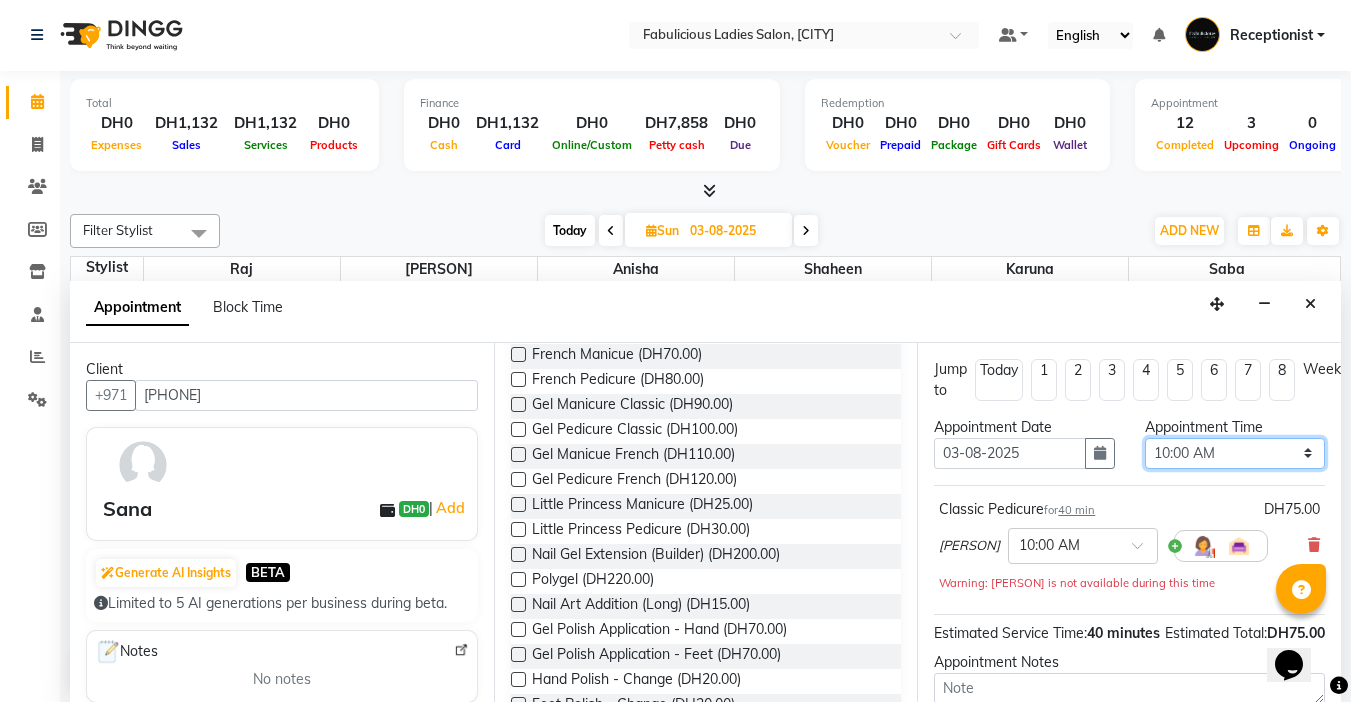 click on "Select 10:00 AM 10:15 AM 10:30 AM 10:45 AM 11:00 AM 11:15 AM 11:30 AM 11:45 AM 12:00 PM 12:15 PM 12:30 PM 12:45 PM 01:00 PM 01:15 PM 01:30 PM 01:45 PM 02:00 PM 02:15 PM 02:30 PM 02:45 PM 03:00 PM 03:15 PM 03:30 PM 03:45 PM 04:00 PM 04:15 PM 04:30 PM 04:45 PM 05:00 PM 05:15 PM 05:30 PM 05:45 PM 06:00 PM 06:15 PM 06:30 PM 06:45 PM 07:00 PM 07:15 PM 07:30 PM 07:45 PM 08:00 PM 08:15 PM 08:30 PM 08:45 PM 09:00 PM 09:15 PM 09:30 PM 09:45 PM 10:00 PM 10:15 PM 10:30 PM 10:45 PM 11:00 PM 11:15 PM 11:30 PM 11:45 PM" at bounding box center (1235, 453) 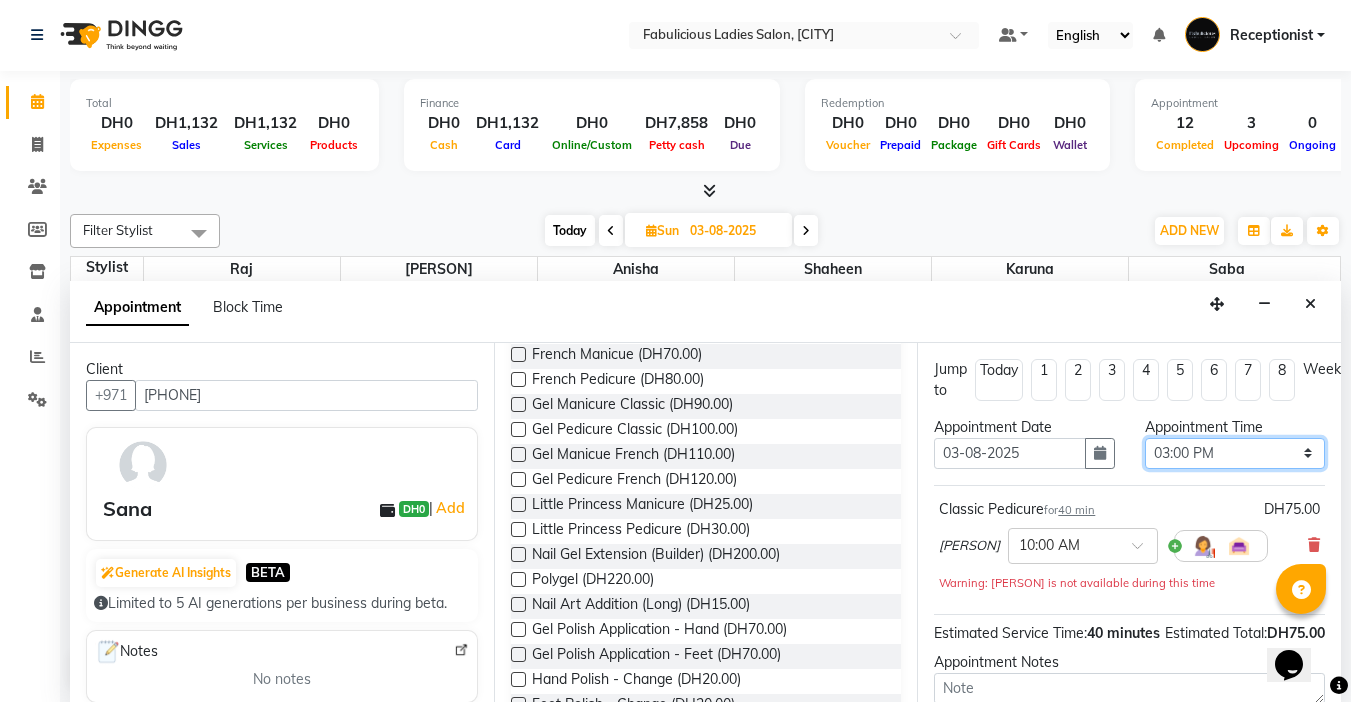 click on "Select 10:00 AM 10:15 AM 10:30 AM 10:45 AM 11:00 AM 11:15 AM 11:30 AM 11:45 AM 12:00 PM 12:15 PM 12:30 PM 12:45 PM 01:00 PM 01:15 PM 01:30 PM 01:45 PM 02:00 PM 02:15 PM 02:30 PM 02:45 PM 03:00 PM 03:15 PM 03:30 PM 03:45 PM 04:00 PM 04:15 PM 04:30 PM 04:45 PM 05:00 PM 05:15 PM 05:30 PM 05:45 PM 06:00 PM 06:15 PM 06:30 PM 06:45 PM 07:00 PM 07:15 PM 07:30 PM 07:45 PM 08:00 PM 08:15 PM 08:30 PM 08:45 PM 09:00 PM 09:15 PM 09:30 PM 09:45 PM 10:00 PM 10:15 PM 10:30 PM 10:45 PM 11:00 PM 11:15 PM 11:30 PM 11:45 PM" at bounding box center [1235, 453] 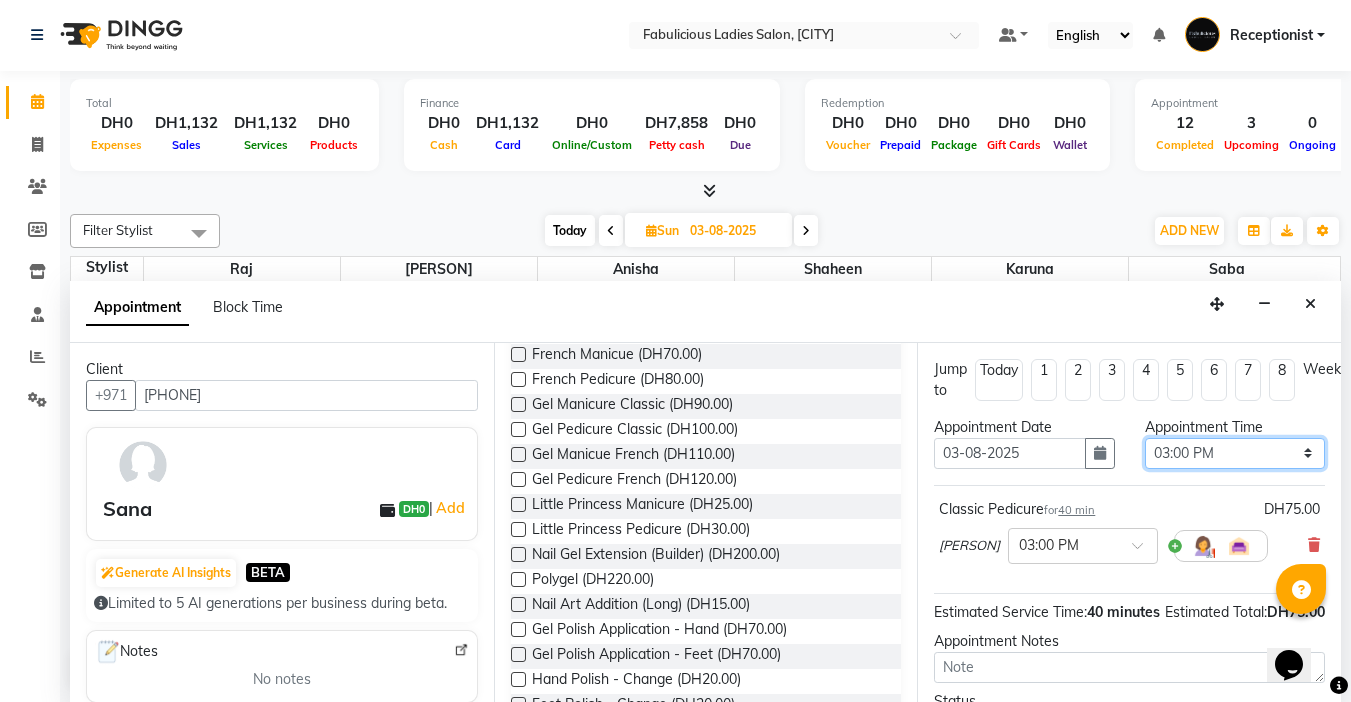 scroll, scrollTop: 203, scrollLeft: 0, axis: vertical 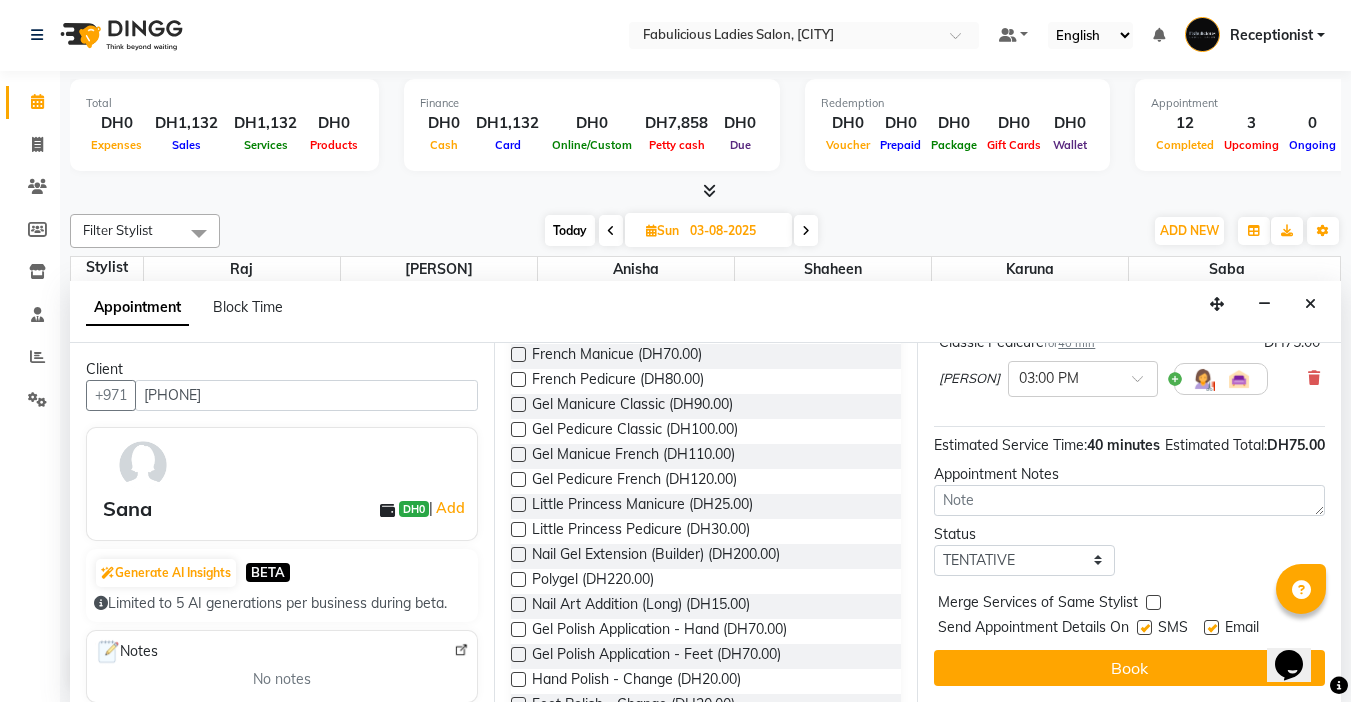 click at bounding box center [1153, 602] 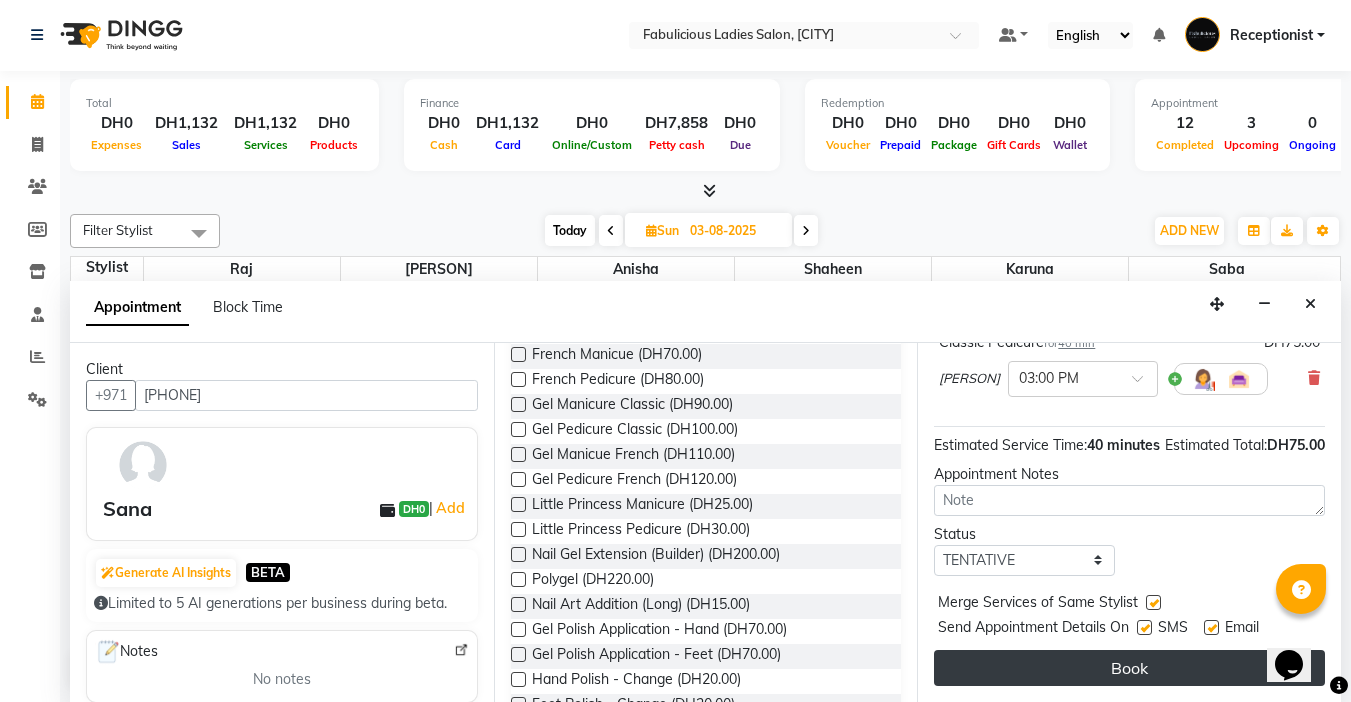 click on "Book" at bounding box center (1129, 668) 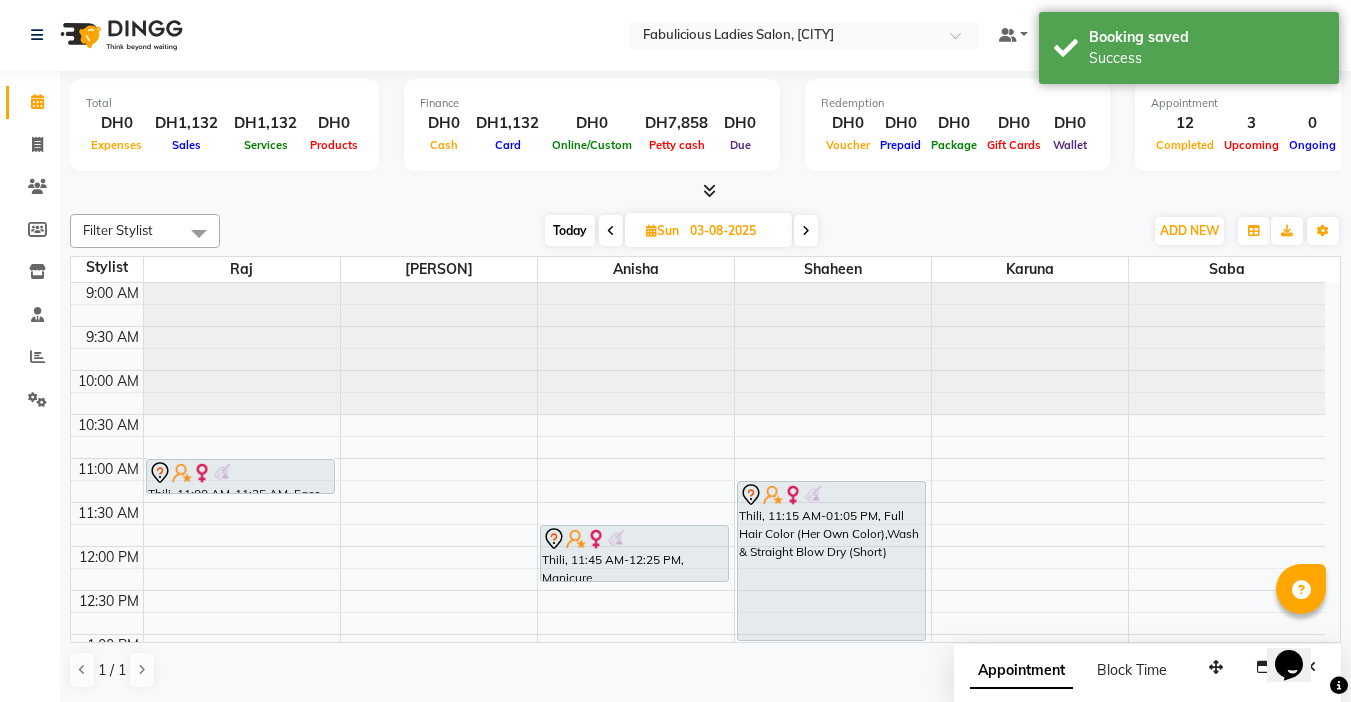 scroll, scrollTop: 0, scrollLeft: 0, axis: both 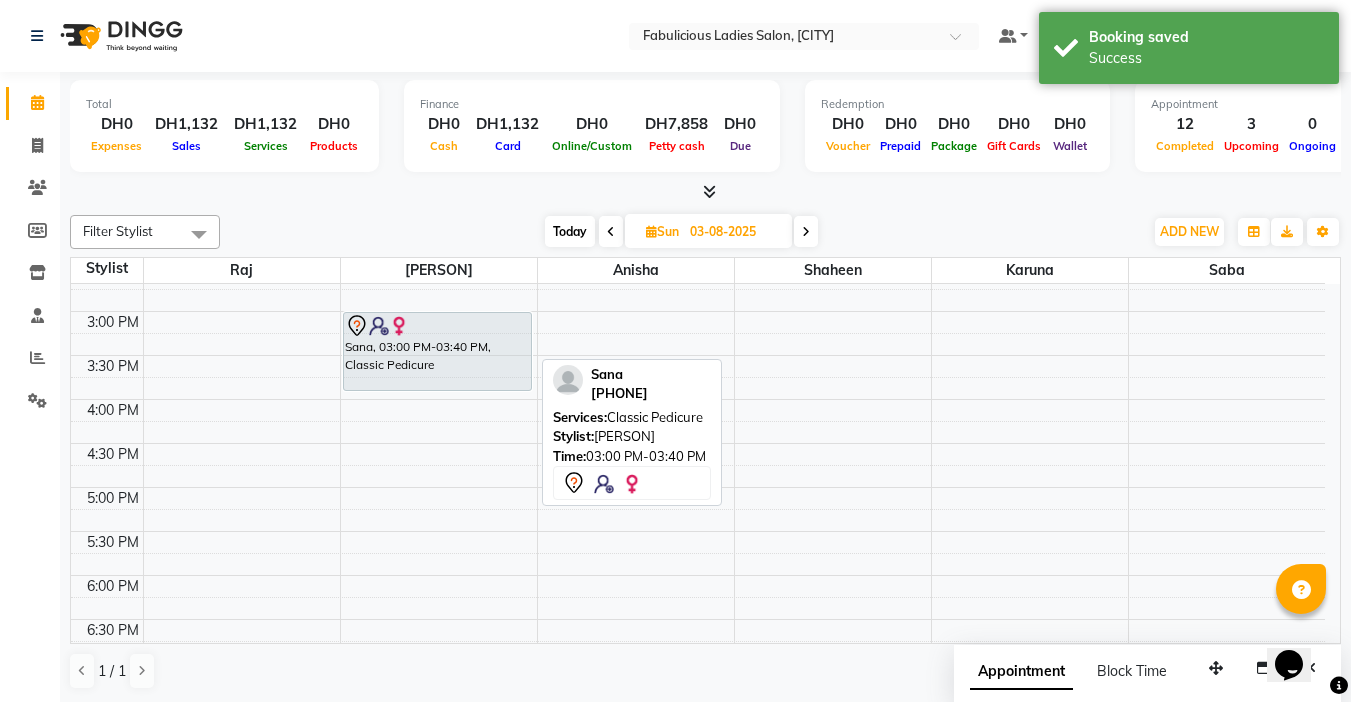 drag, startPoint x: 449, startPoint y: 365, endPoint x: 448, endPoint y: 390, distance: 25.019993 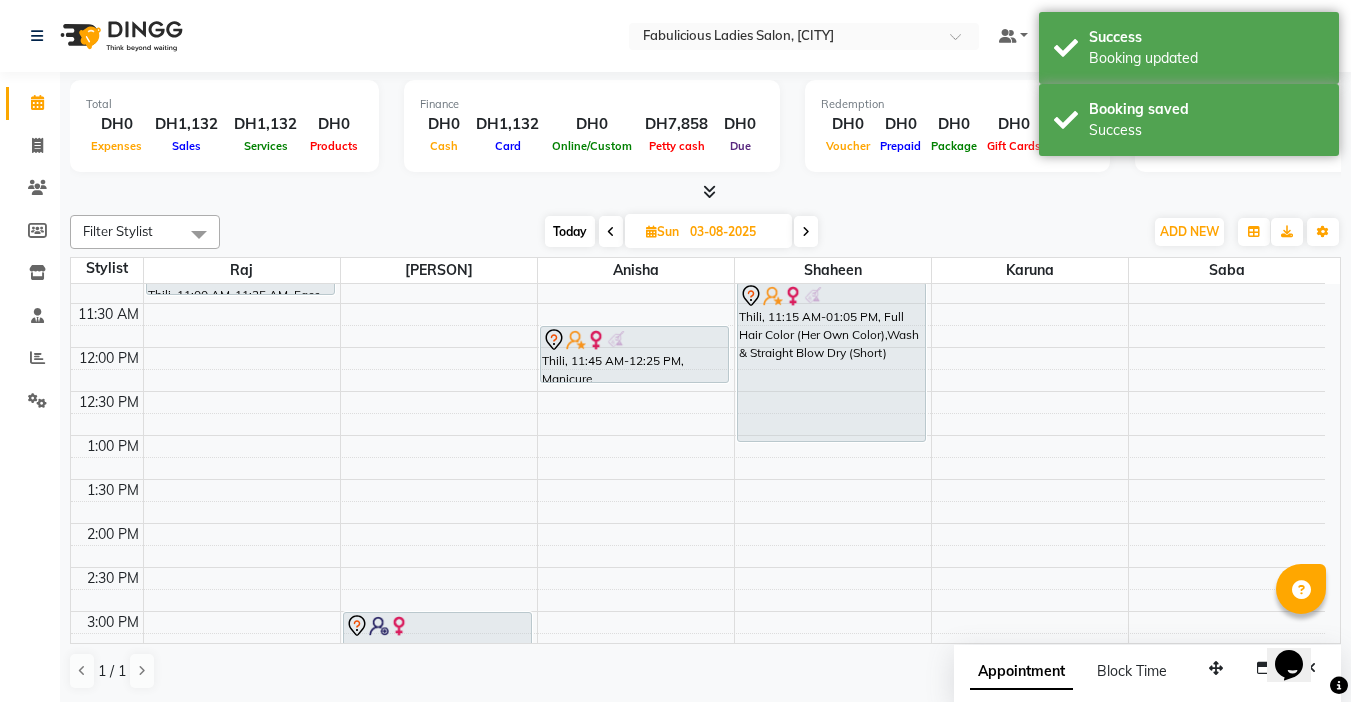 scroll, scrollTop: 0, scrollLeft: 0, axis: both 